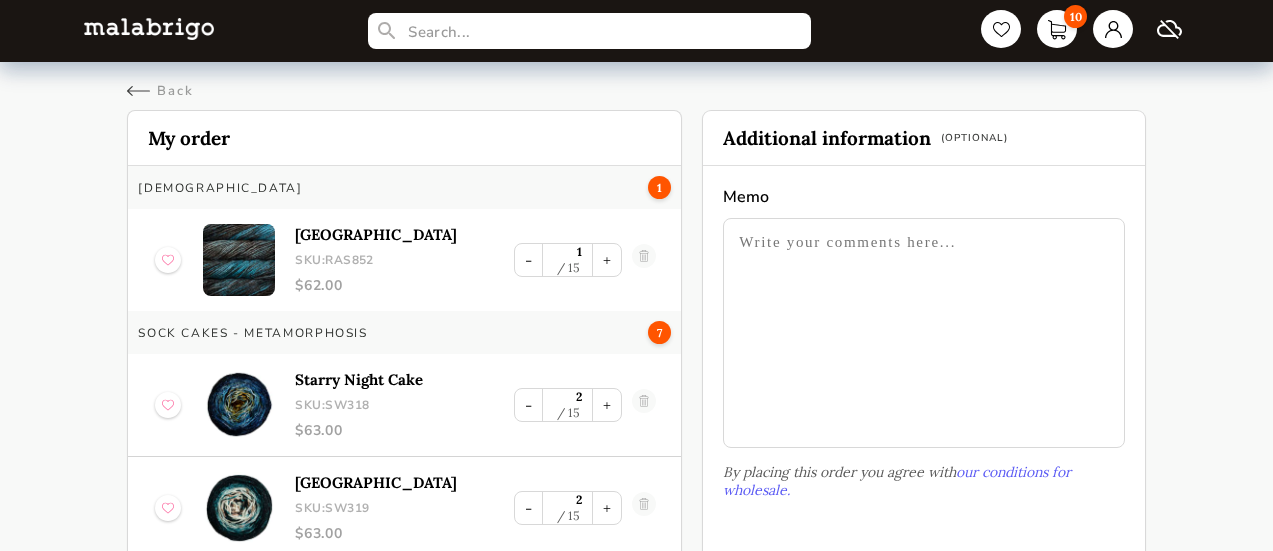 scroll, scrollTop: 0, scrollLeft: 0, axis: both 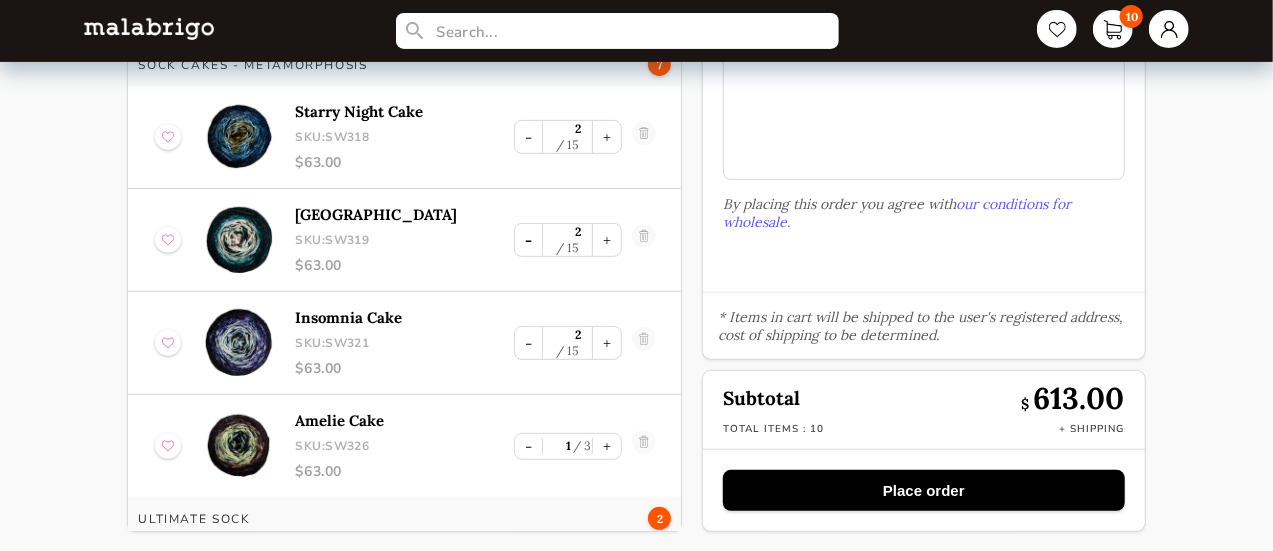 click on "-" at bounding box center [528, 240] 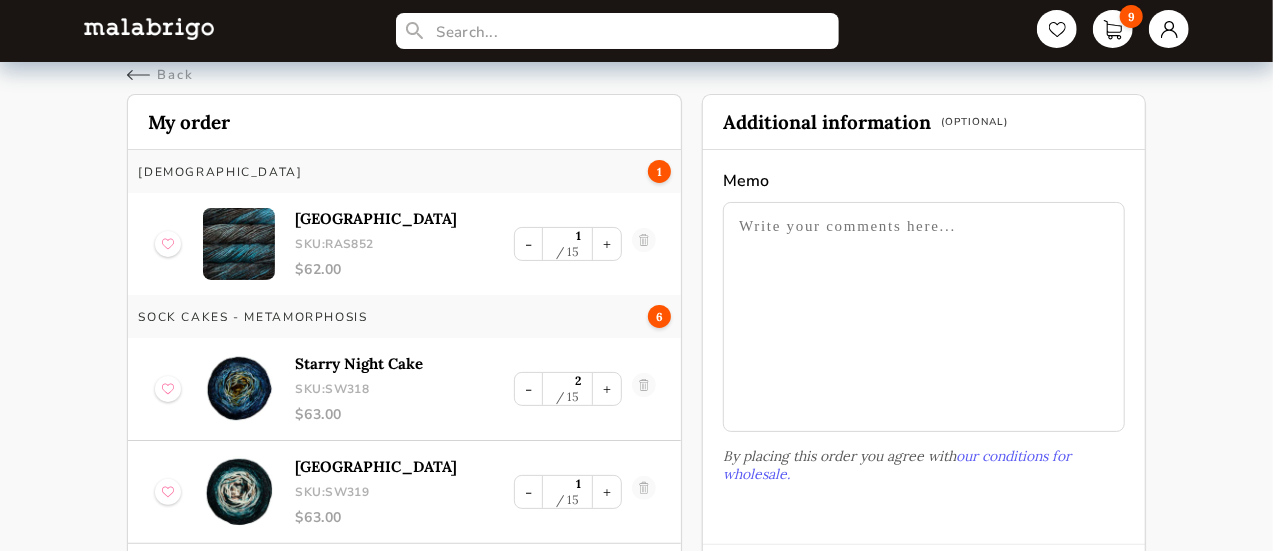 scroll, scrollTop: 0, scrollLeft: 0, axis: both 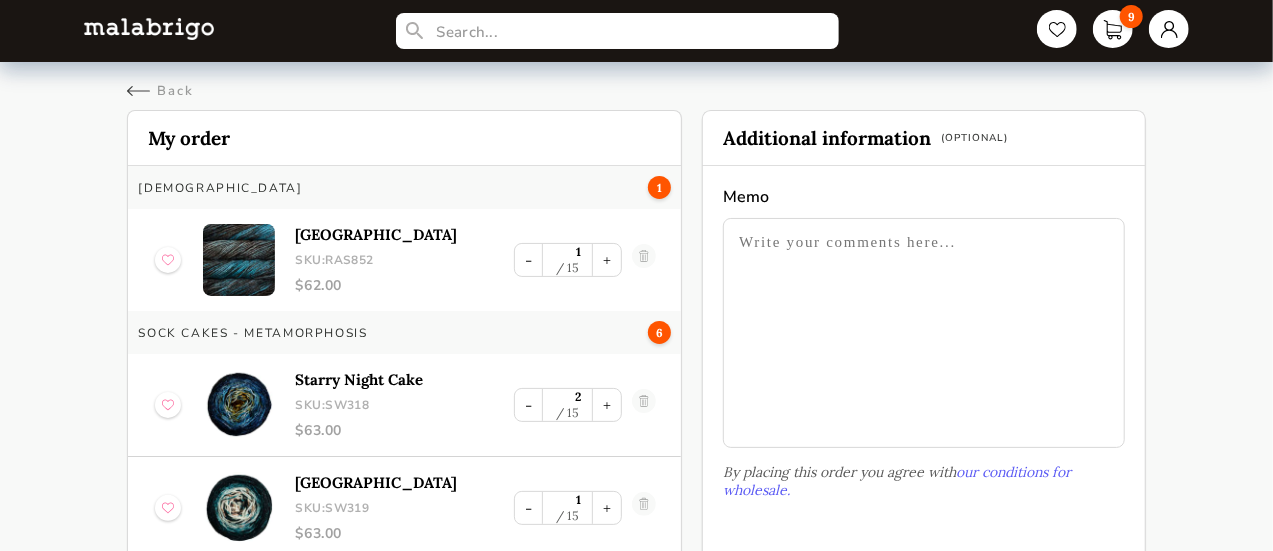 click on "9 Back Cart My order Rasta 1 Persia SKU:  RAS852 $ 62.00 - 1 15 + SOCK CAKES - Metamorphosis 6 Starry Night Cake SKU:  SW318 $ 63.00 - 2 15 + Moraine Lake Cake SKU:  SW319 $ 63.00 - 1 15 + Insomnia Cake SKU:  SW321 $ 63.00 - 2 15 + Amelie Cake SKU:  SW326 $ 63.00 - 1 3 + Ultimate Sock 2 Cote D´azure SKU:  US807 $ 55.00 - 2 15 + Additional information  (Optional) Memo By placing this order you agree with  our conditions for wholesale. * Items in cart will be shipped to the user's registered address, cost of shipping to be determined. Subtotal $   550.00 Total items : 9 + Shipping Place order" at bounding box center (636, 410) 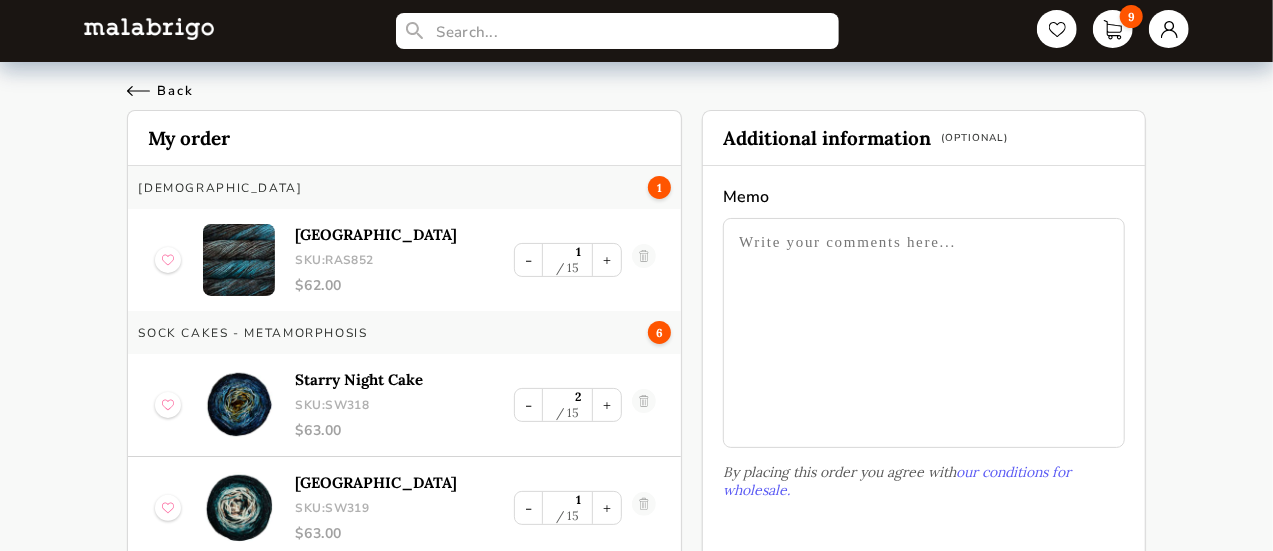 click on "Back" at bounding box center (160, 91) 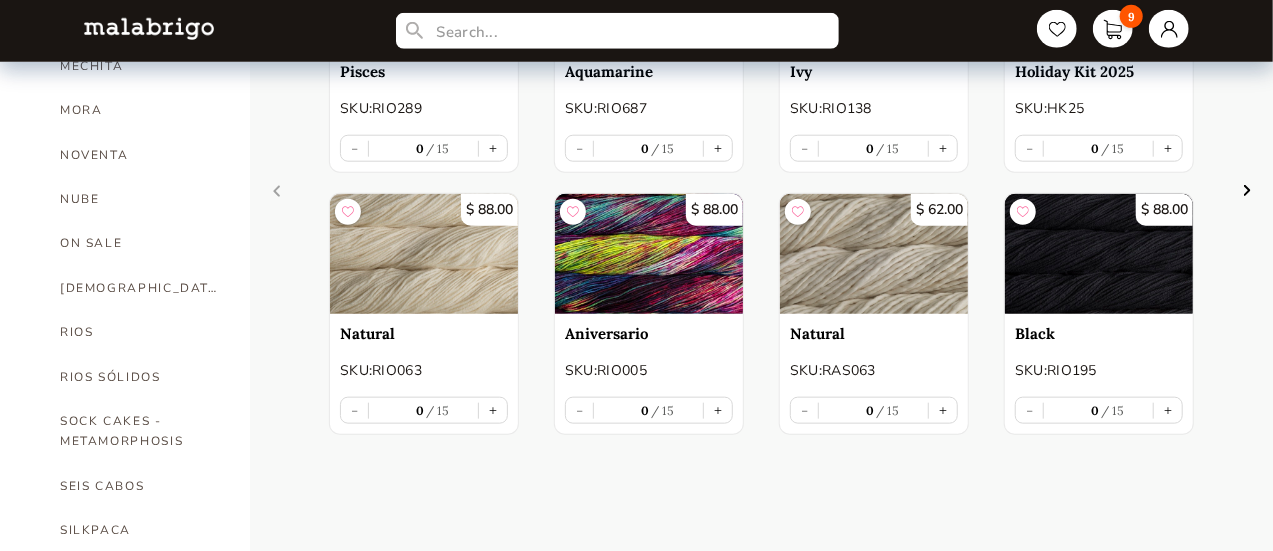 scroll, scrollTop: 947, scrollLeft: 0, axis: vertical 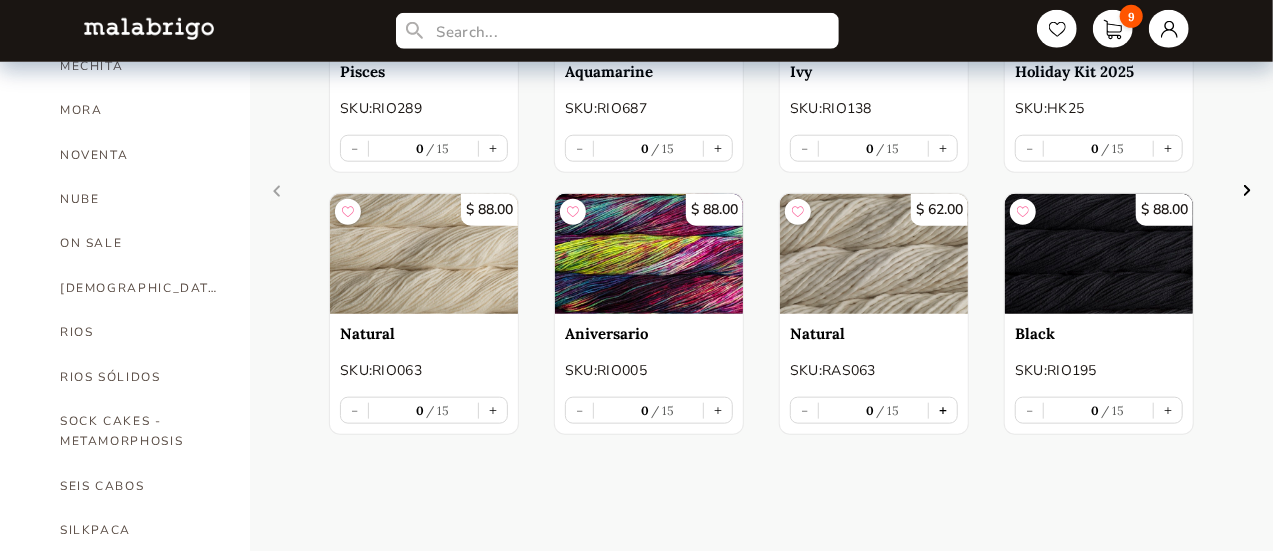 click on "+" at bounding box center [943, 410] 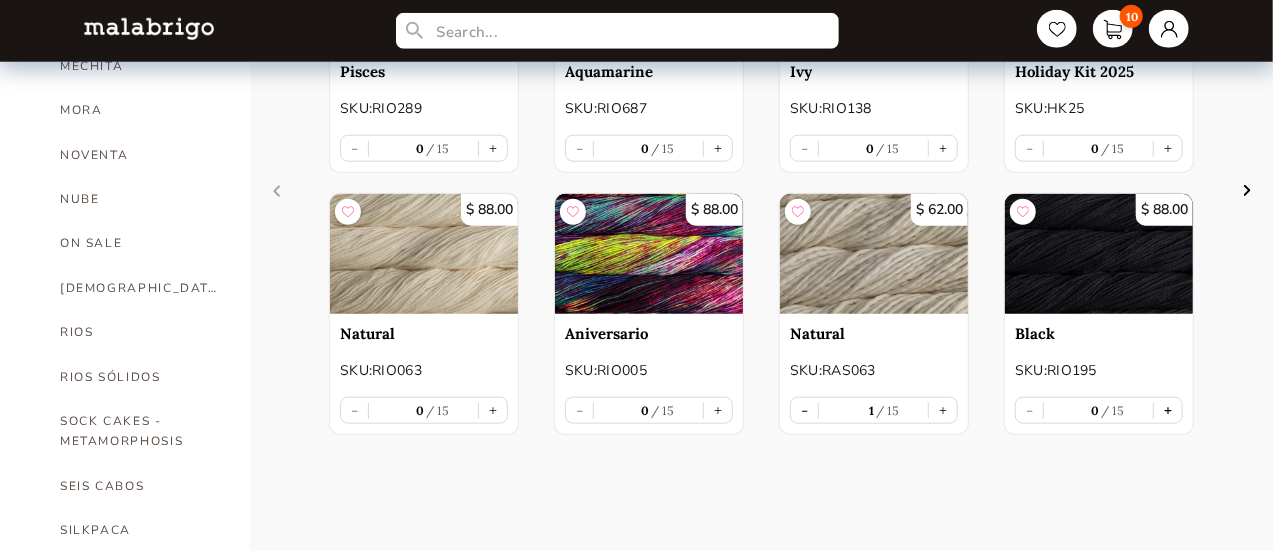click on "+" at bounding box center [1168, 410] 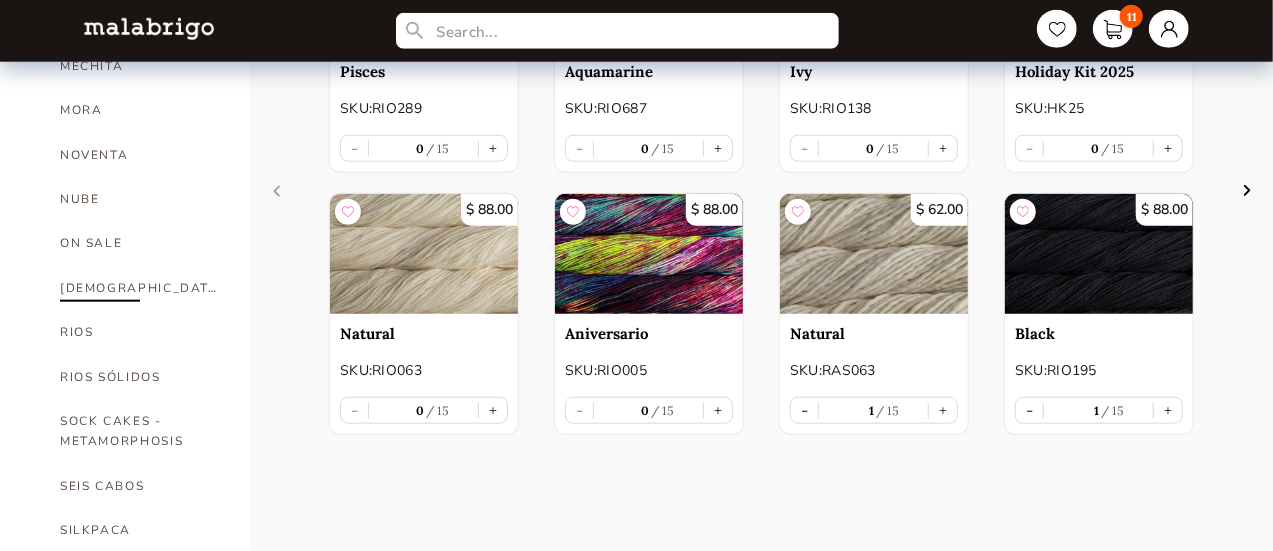 click on "[DEMOGRAPHIC_DATA]" at bounding box center (140, 288) 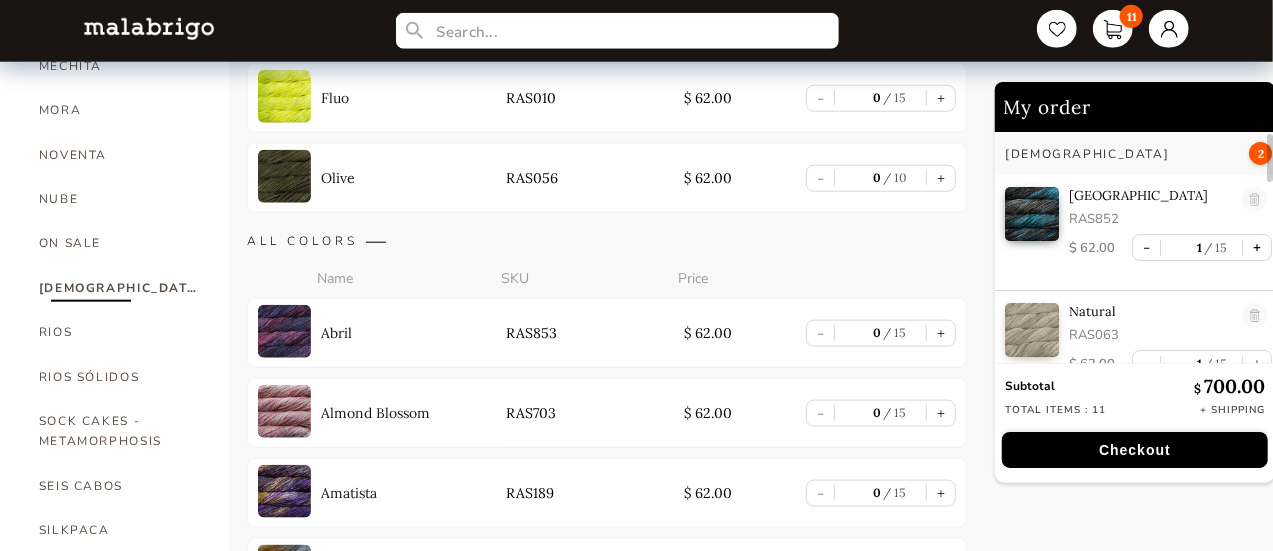 click on "+" at bounding box center (1257, 247) 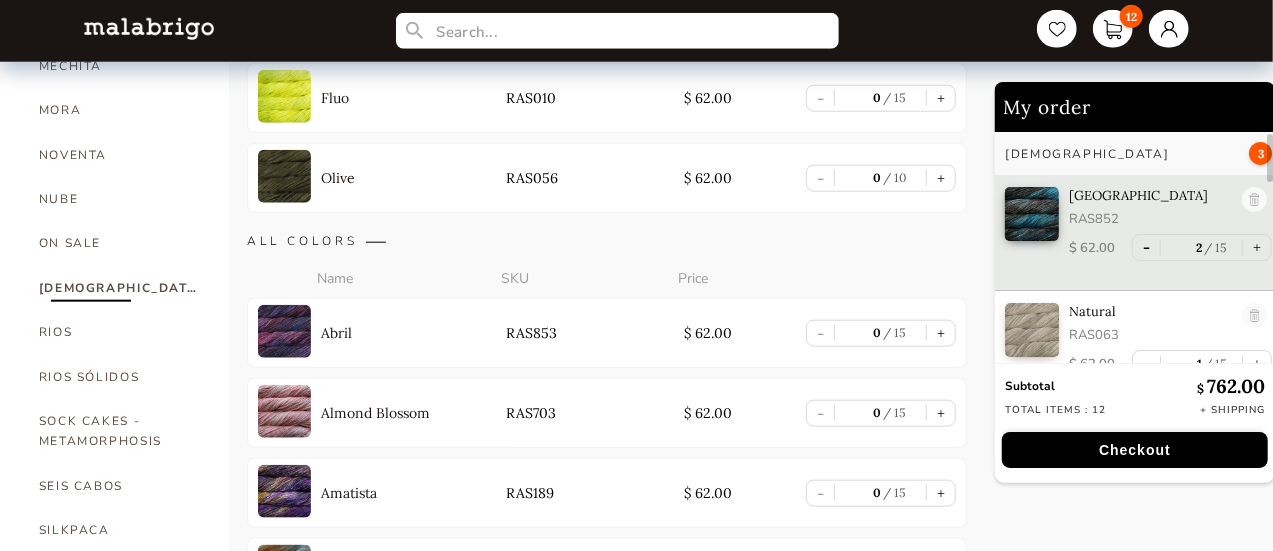 click on "-" at bounding box center [1146, 247] 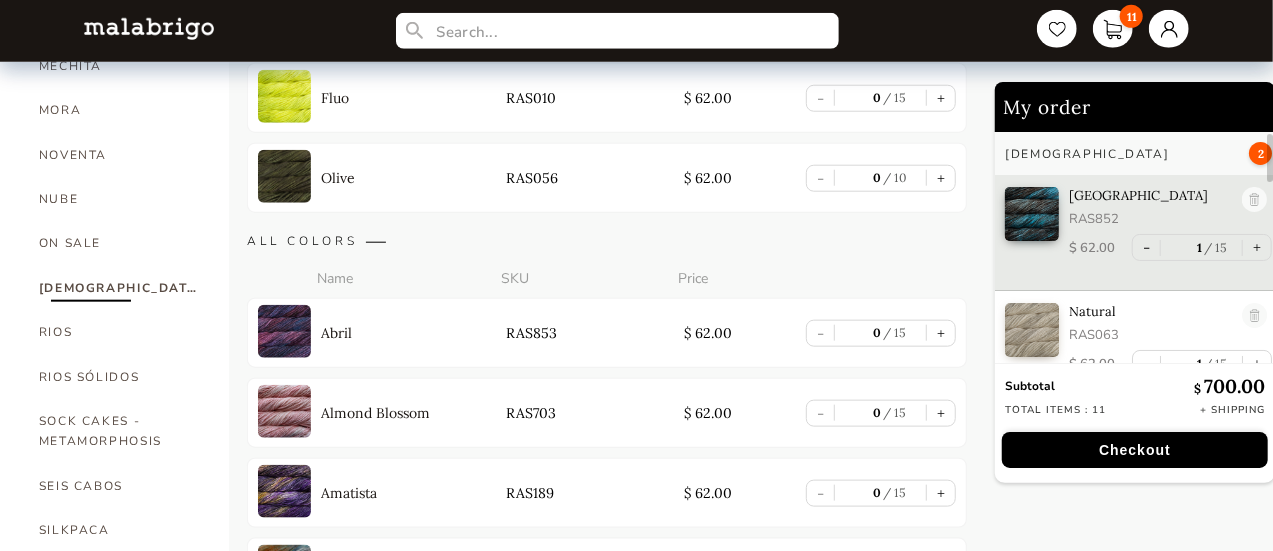 click on "Persia RAS852" at bounding box center (1170, 210) 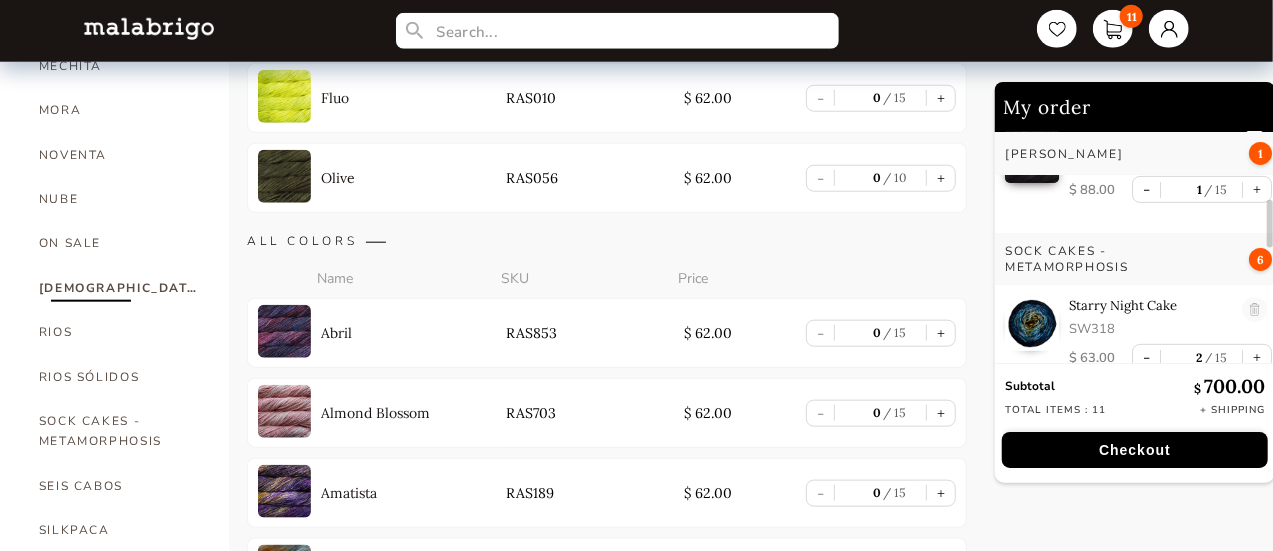 click at bounding box center [1270, 247] 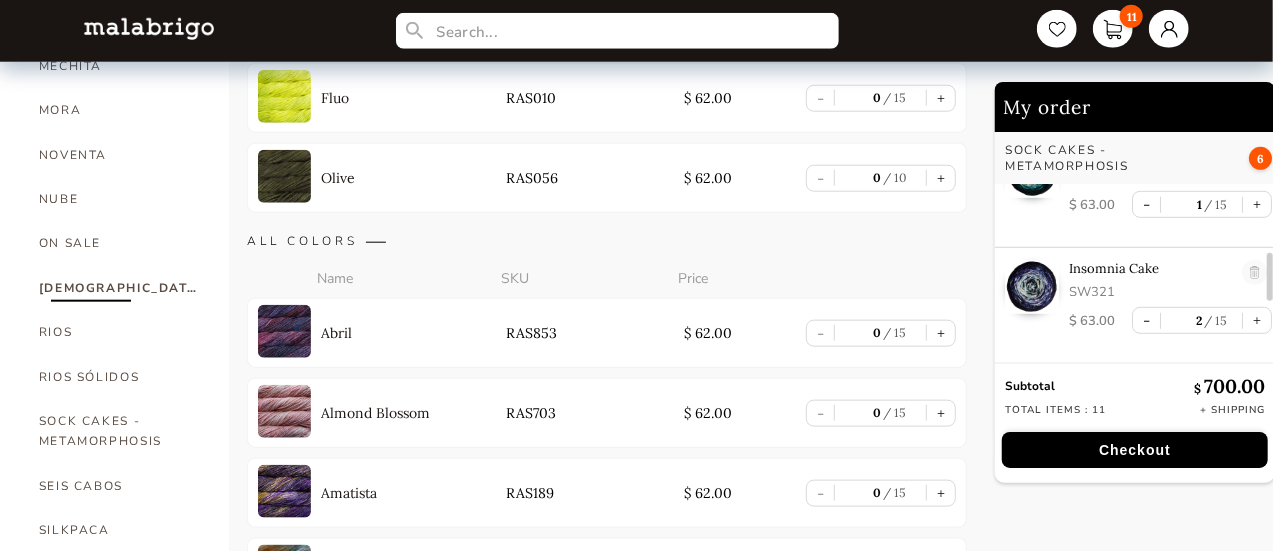 click at bounding box center [1270, 247] 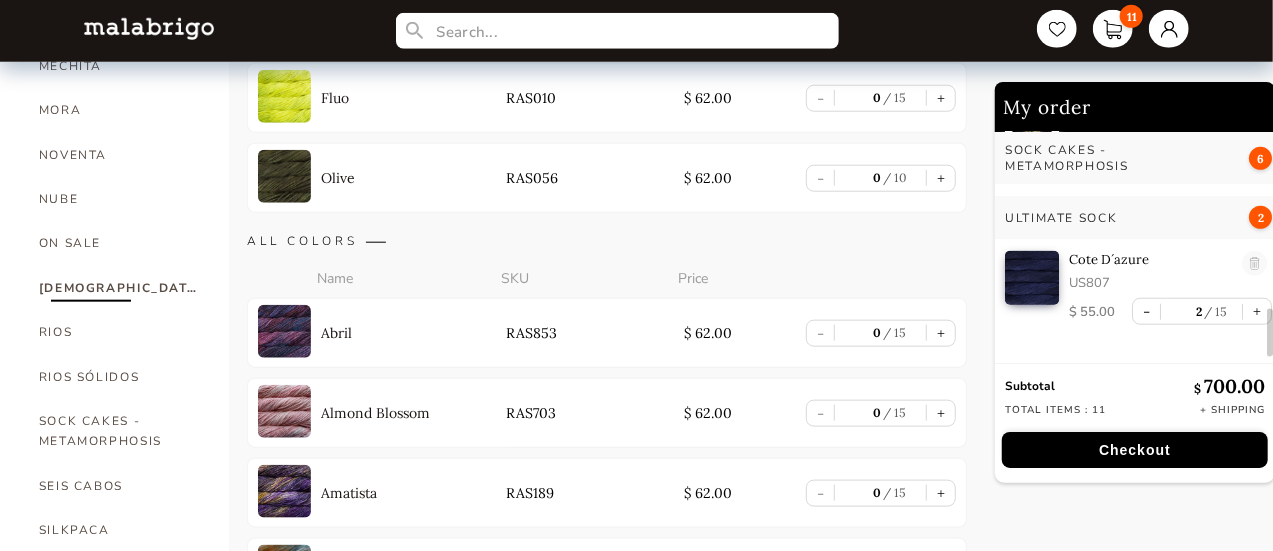 click at bounding box center [1270, 247] 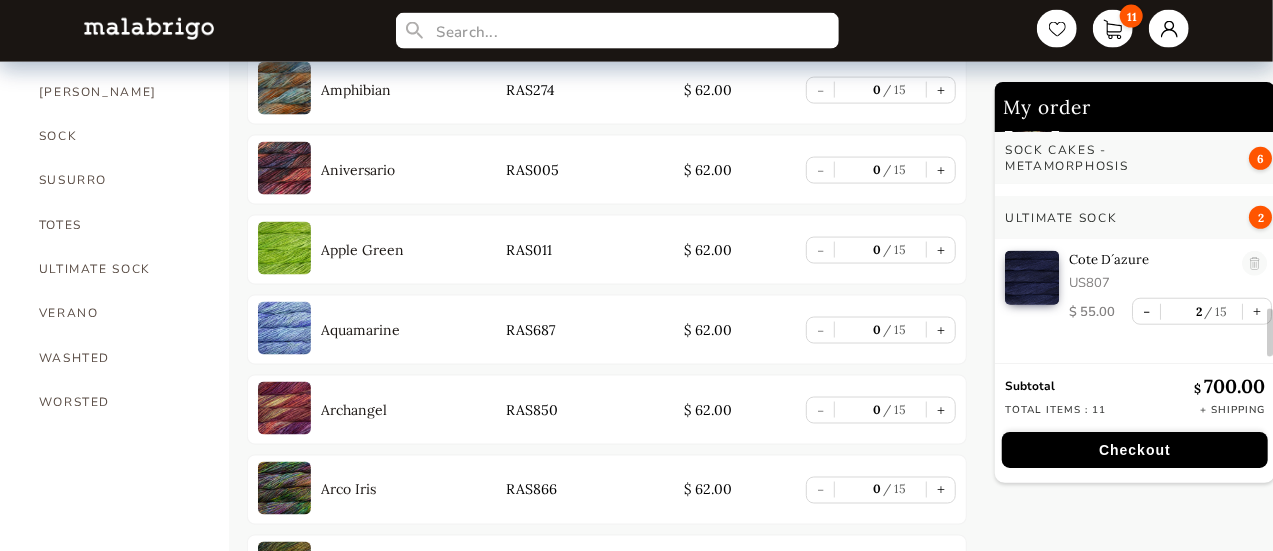 scroll, scrollTop: 1912, scrollLeft: 0, axis: vertical 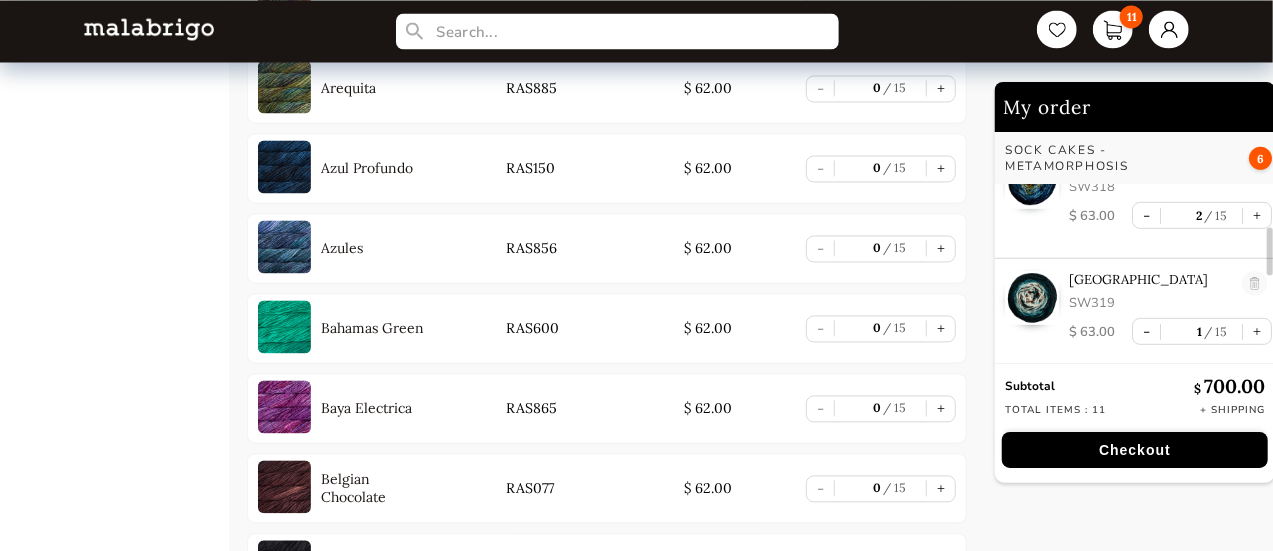 click at bounding box center [1270, 247] 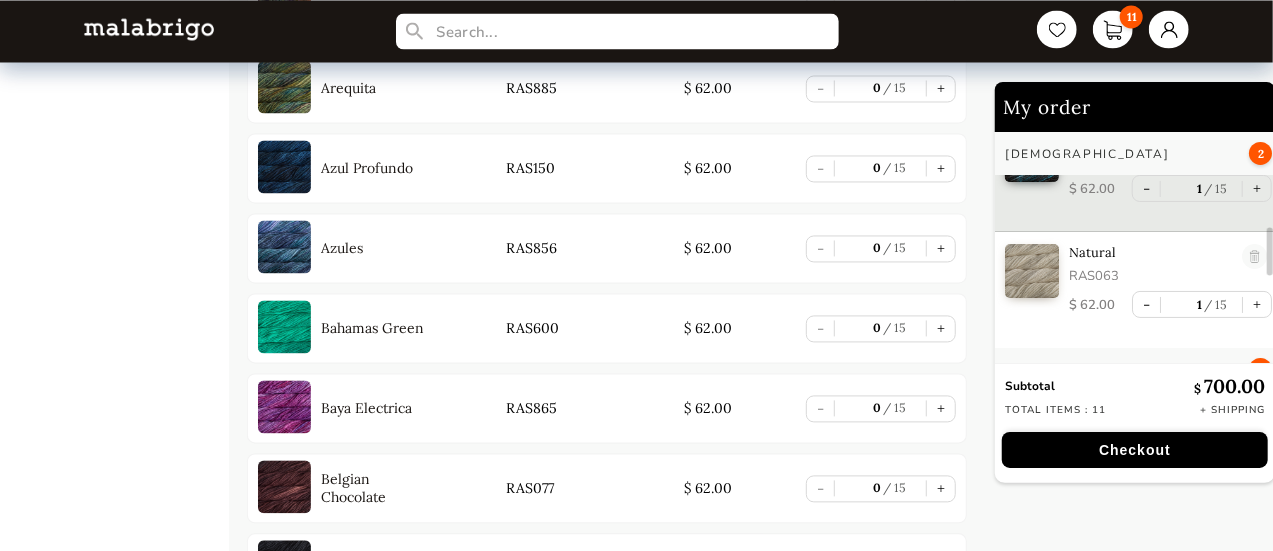 click at bounding box center [1270, 247] 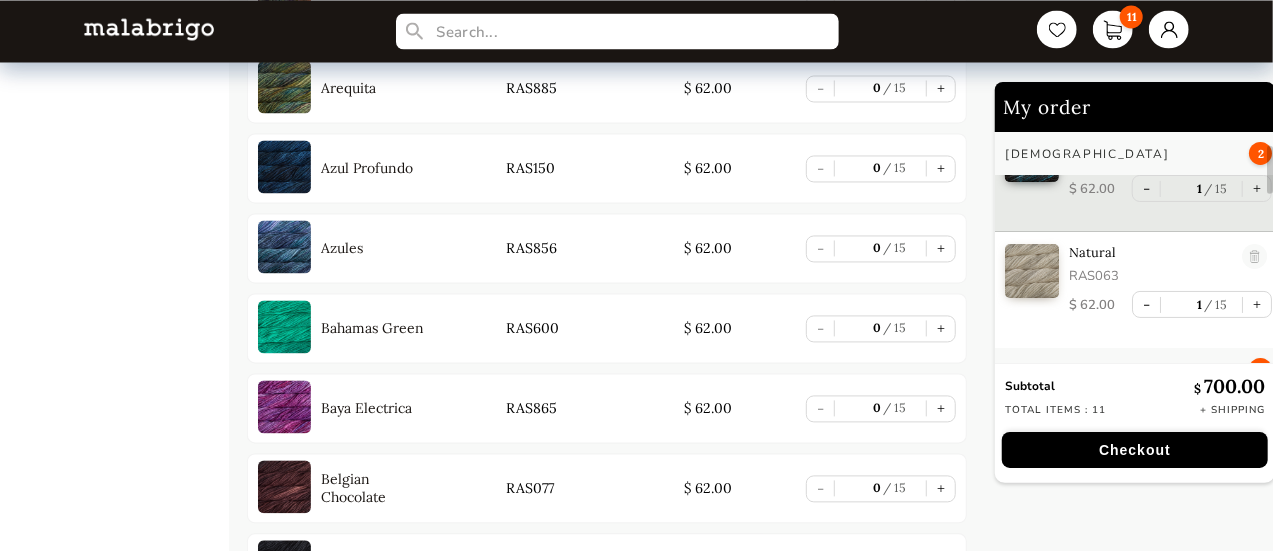 scroll, scrollTop: 262, scrollLeft: 0, axis: vertical 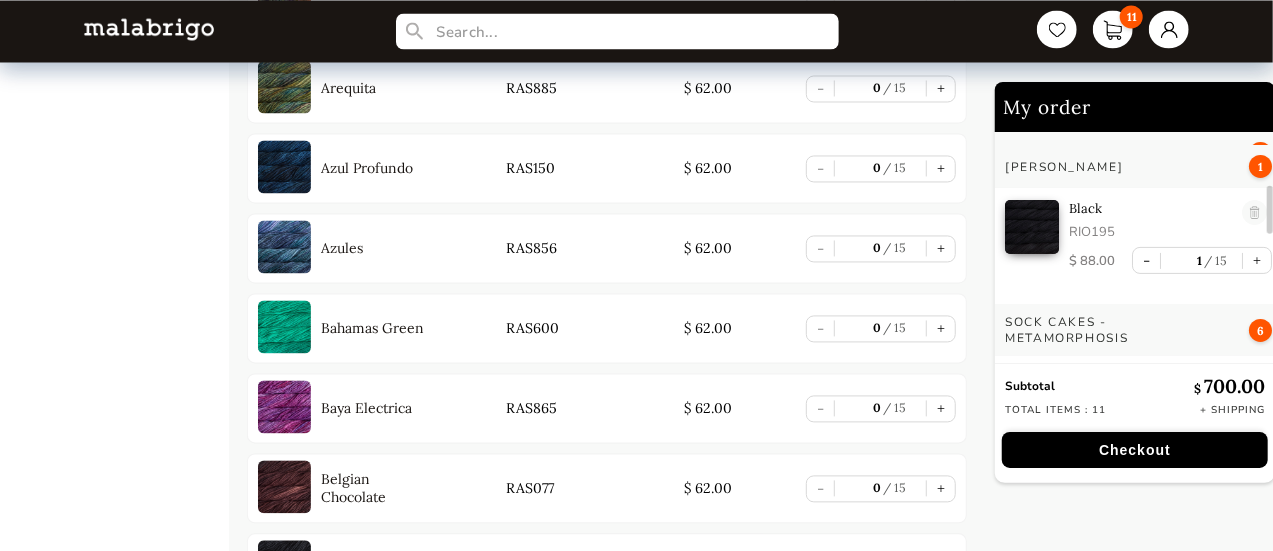 click at bounding box center (1270, 247) 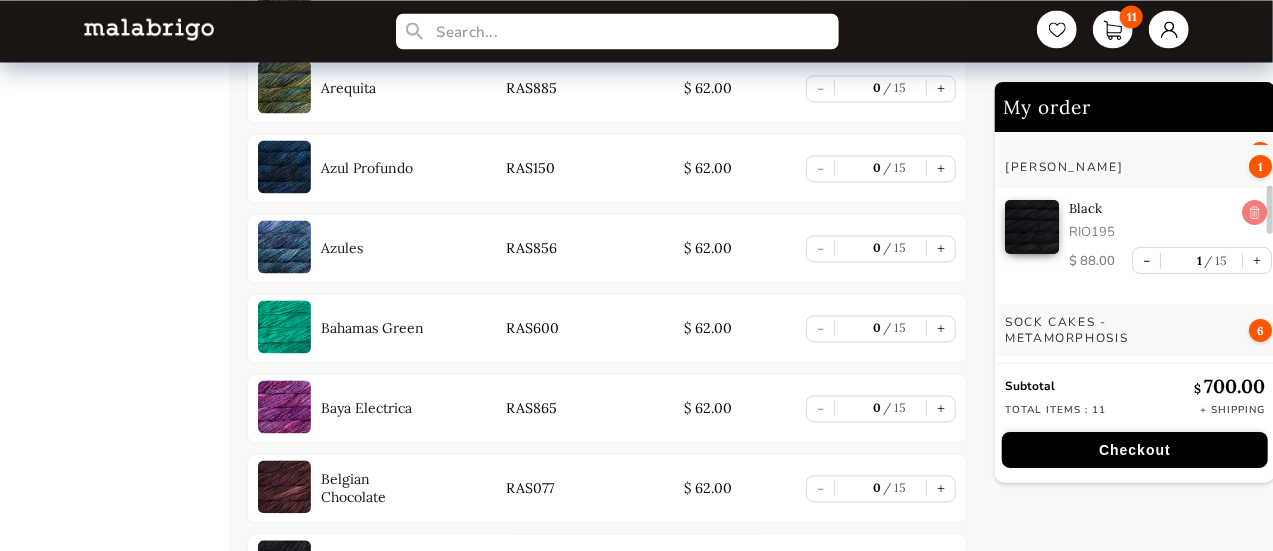 click at bounding box center [1254, 213] 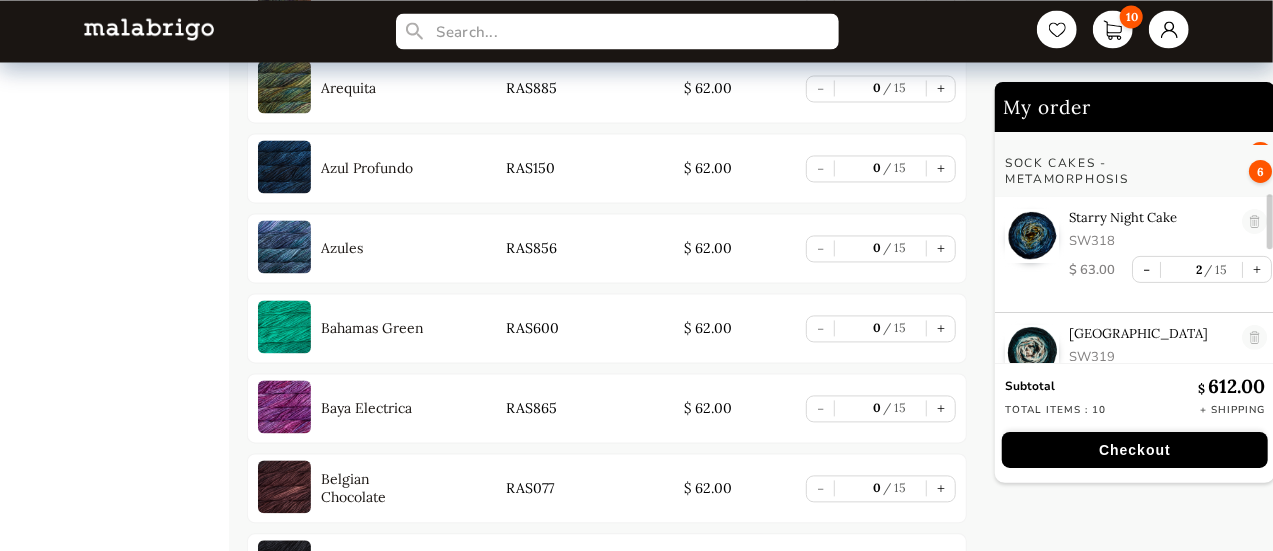 scroll, scrollTop: 2394, scrollLeft: 0, axis: vertical 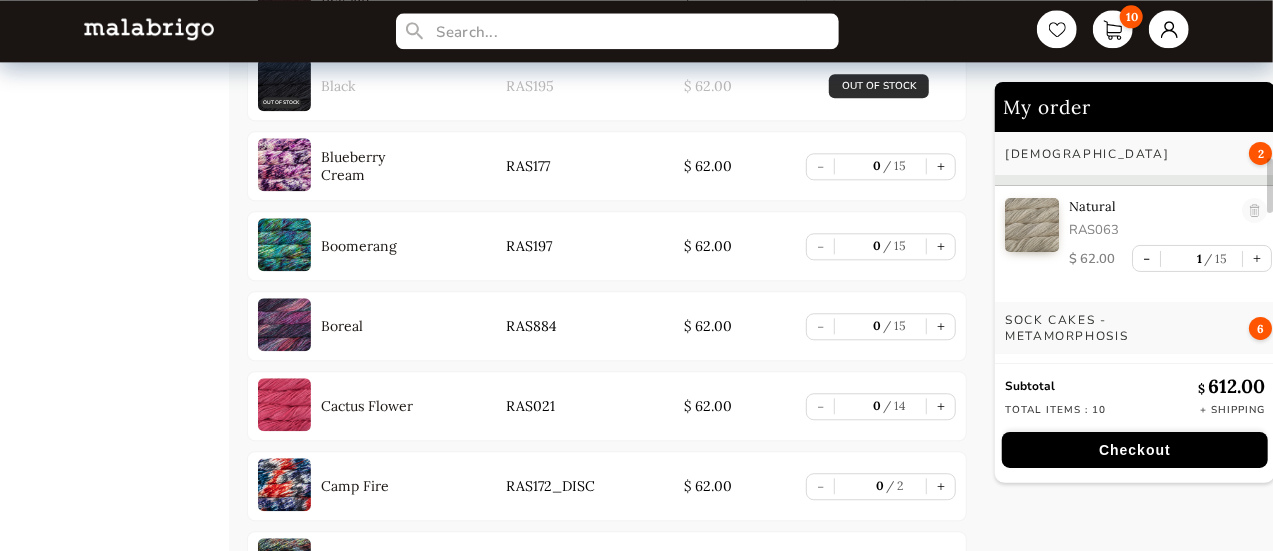 click at bounding box center (1270, 247) 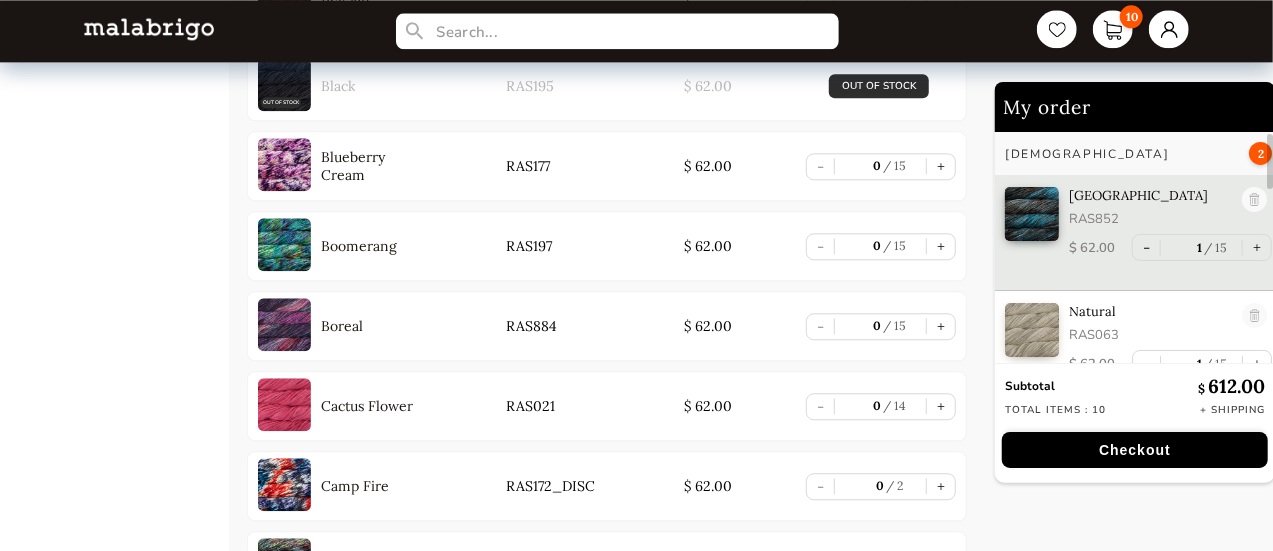 click at bounding box center (1270, 247) 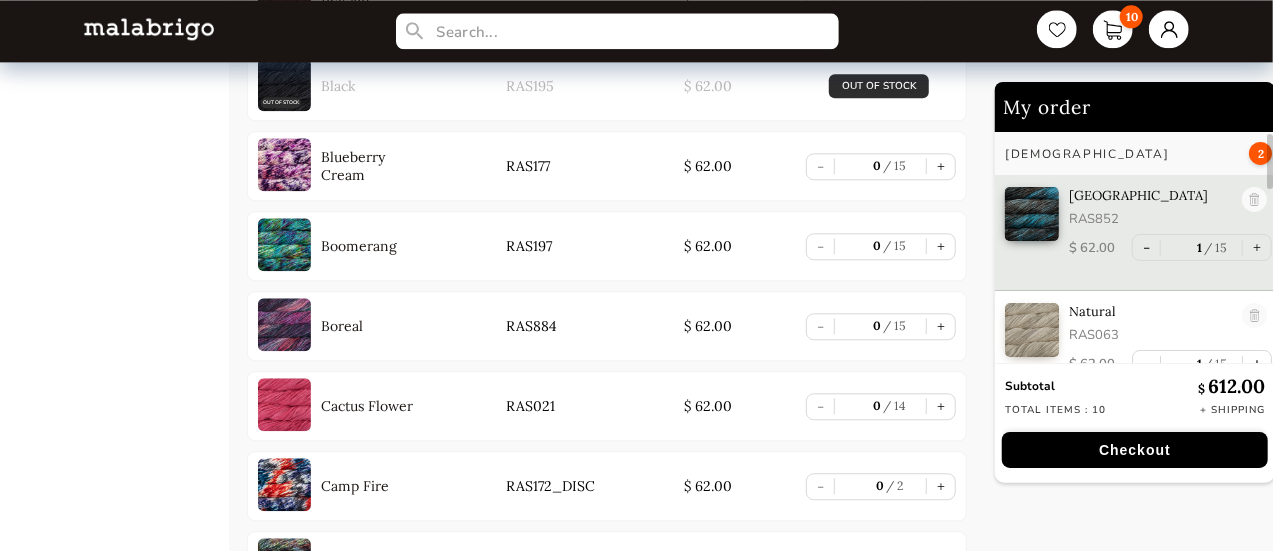 click on "+" at bounding box center (1257, 363) 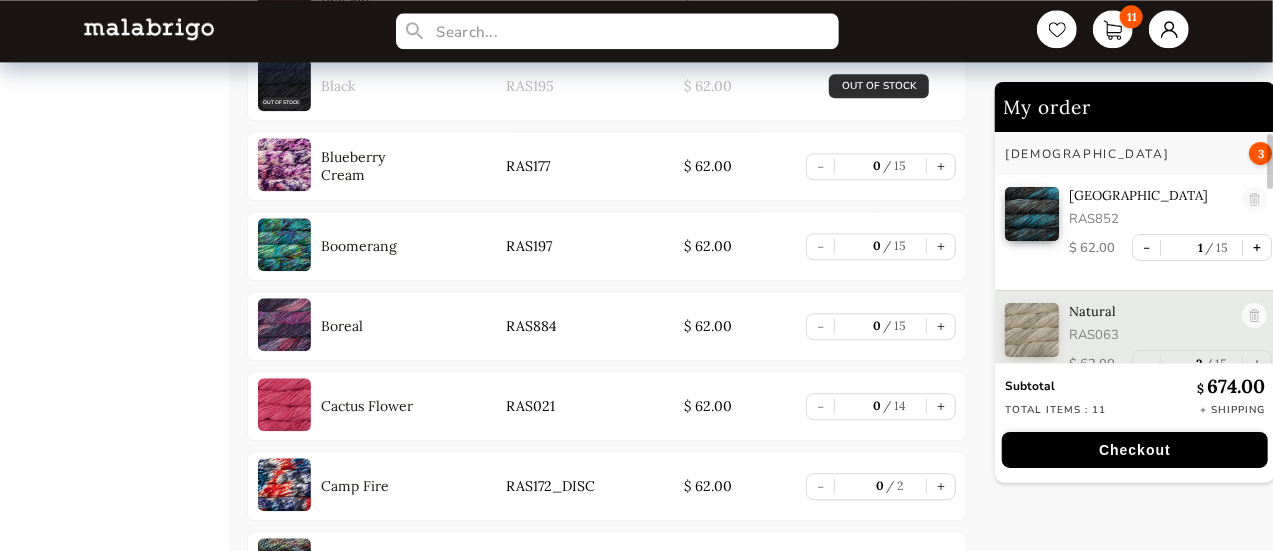 click on "+" at bounding box center (1257, 247) 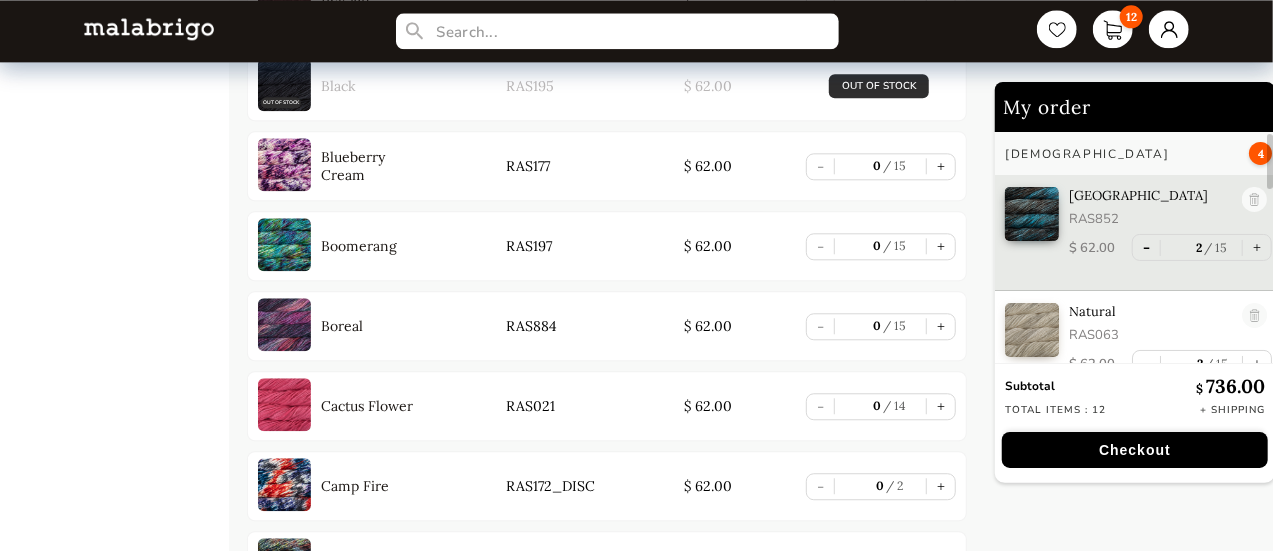 click on "-" at bounding box center (1146, 247) 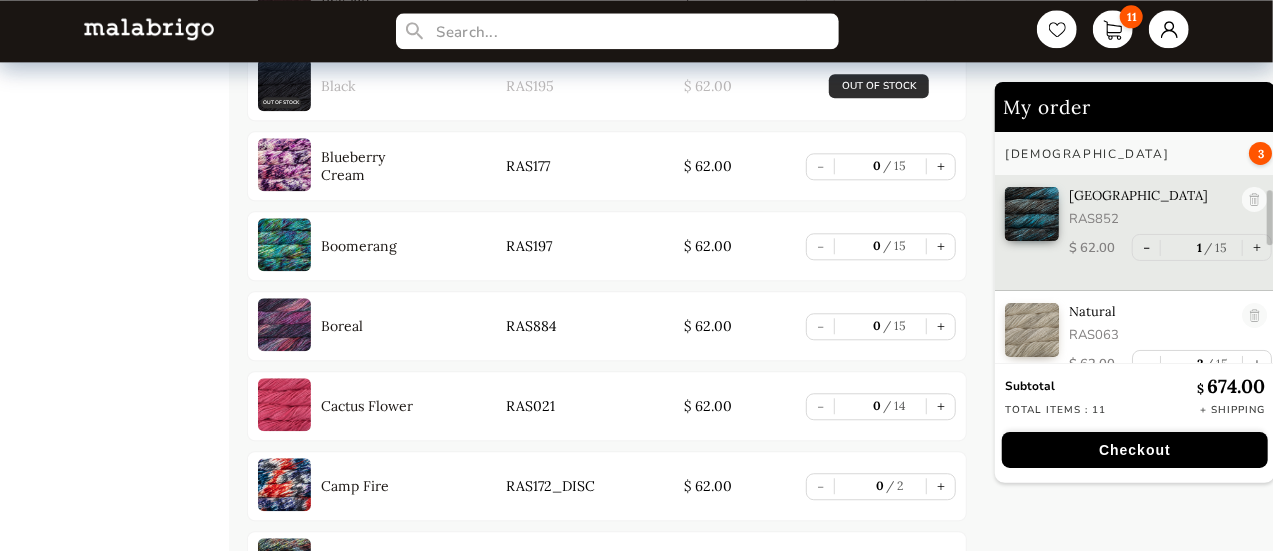 scroll, scrollTop: 245, scrollLeft: 0, axis: vertical 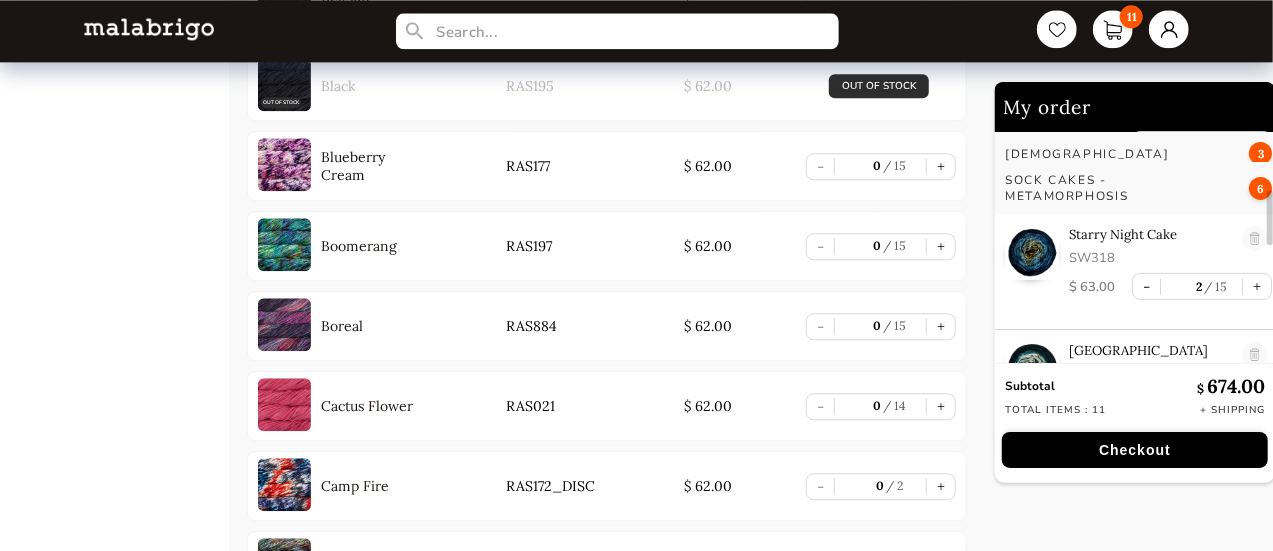 click at bounding box center (1270, 247) 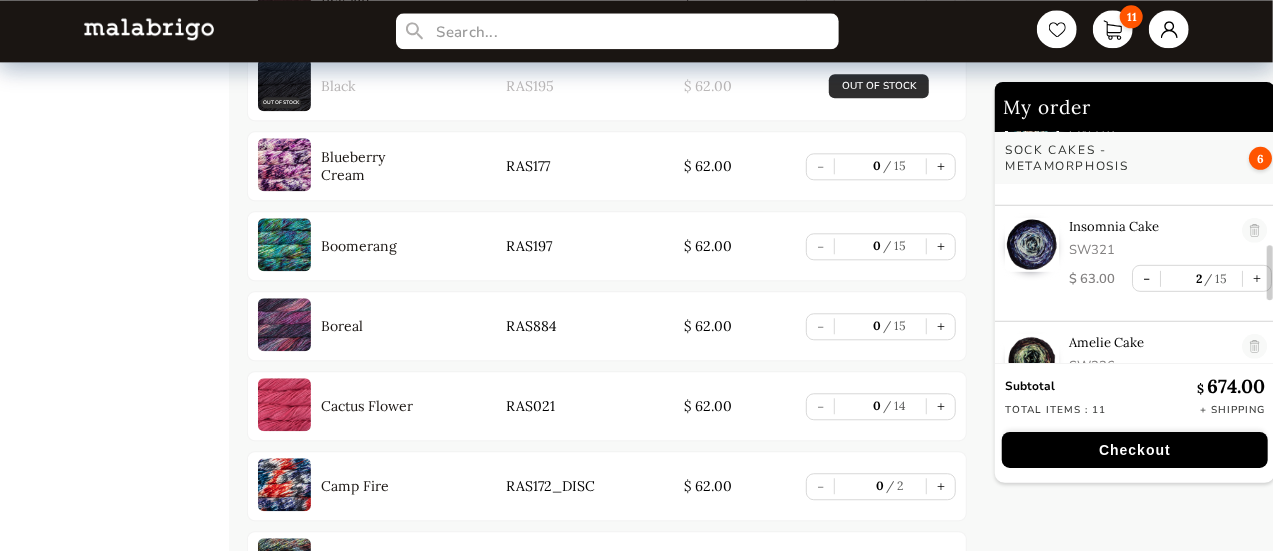 scroll, scrollTop: 708, scrollLeft: 0, axis: vertical 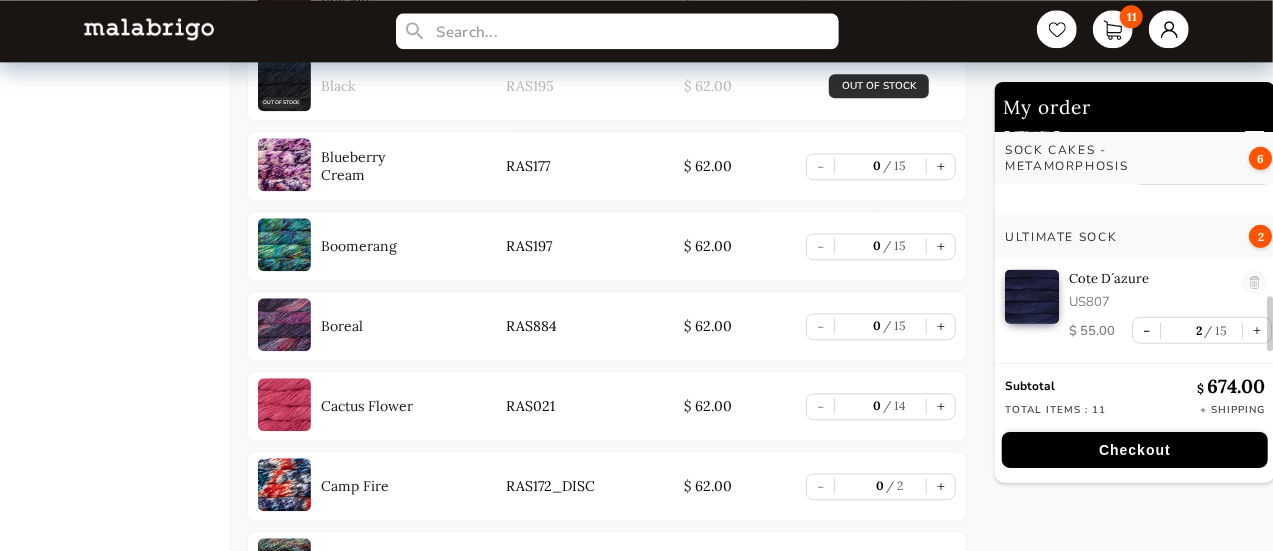 click at bounding box center [1270, 247] 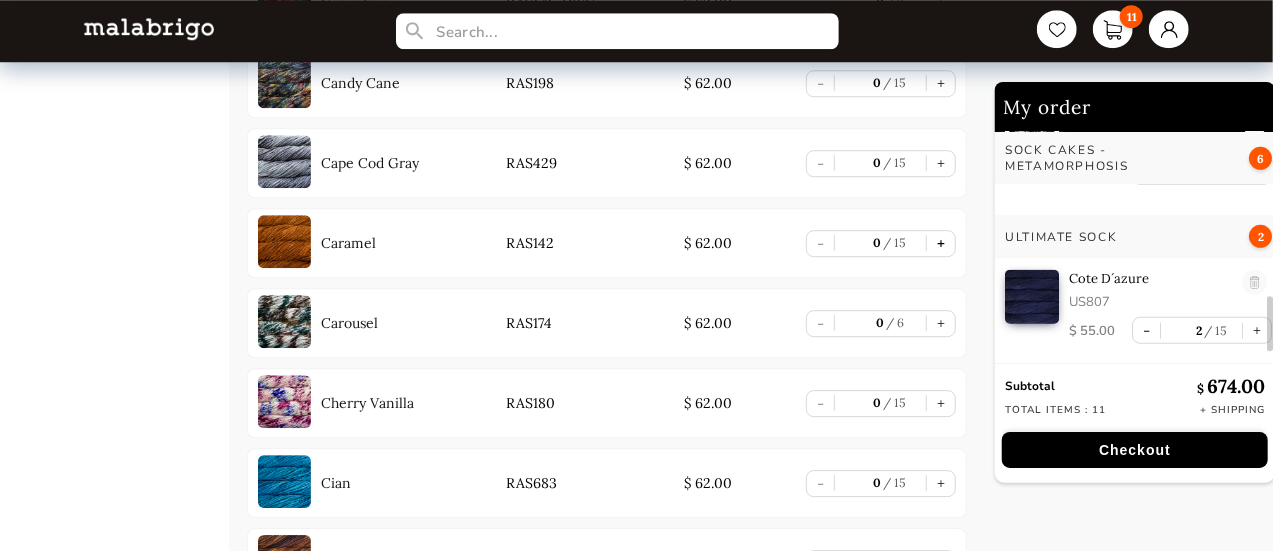 click on "+" at bounding box center (941, 243) 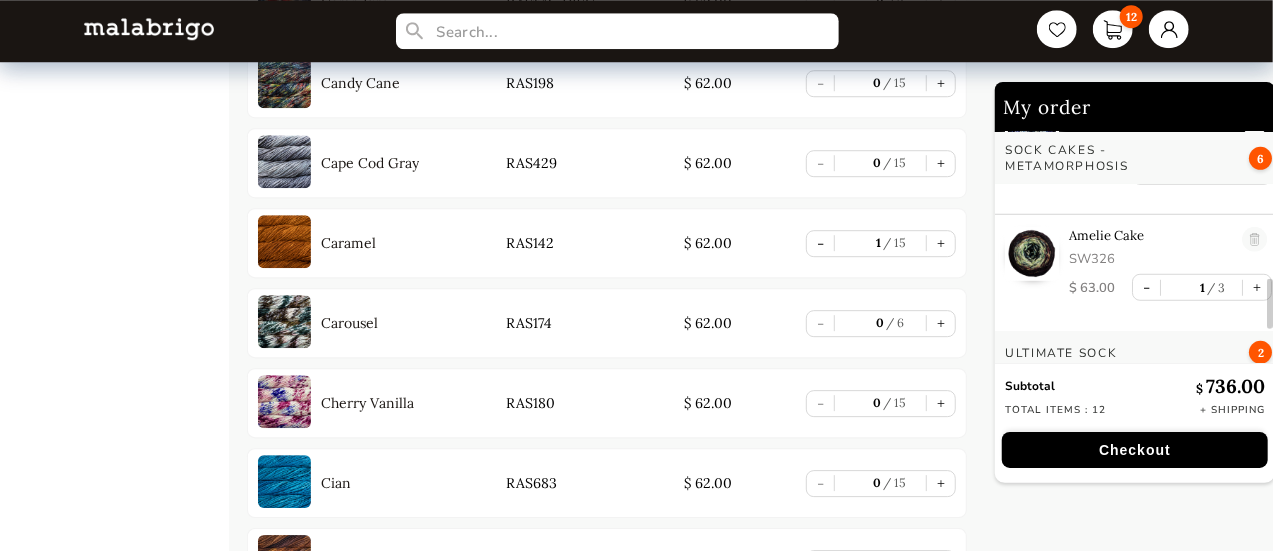scroll, scrollTop: 619, scrollLeft: 0, axis: vertical 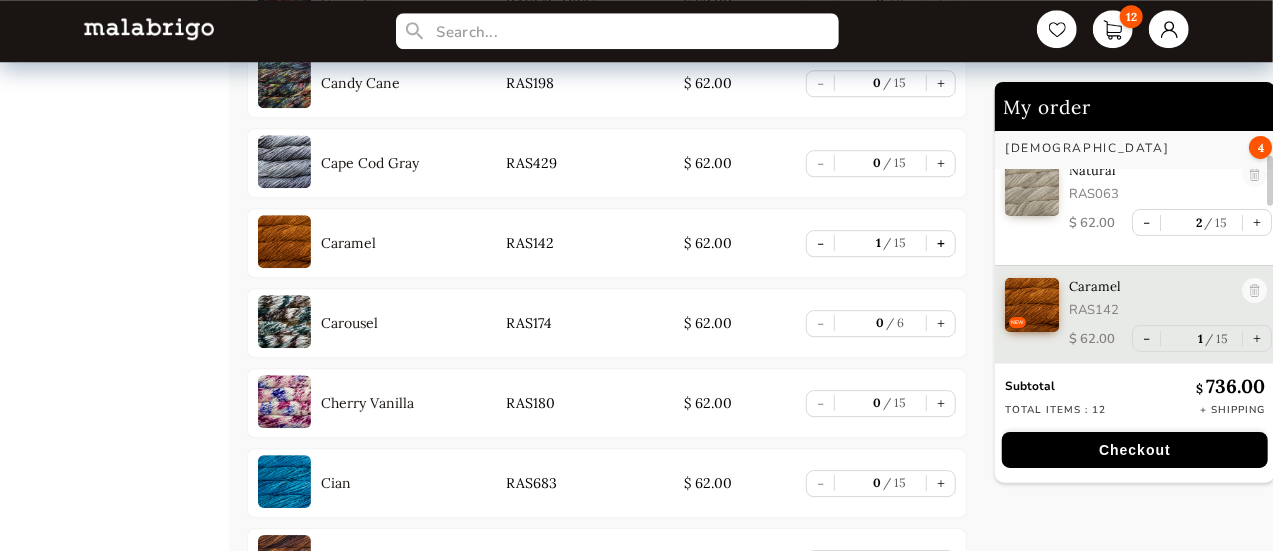 click on "+" at bounding box center [941, 243] 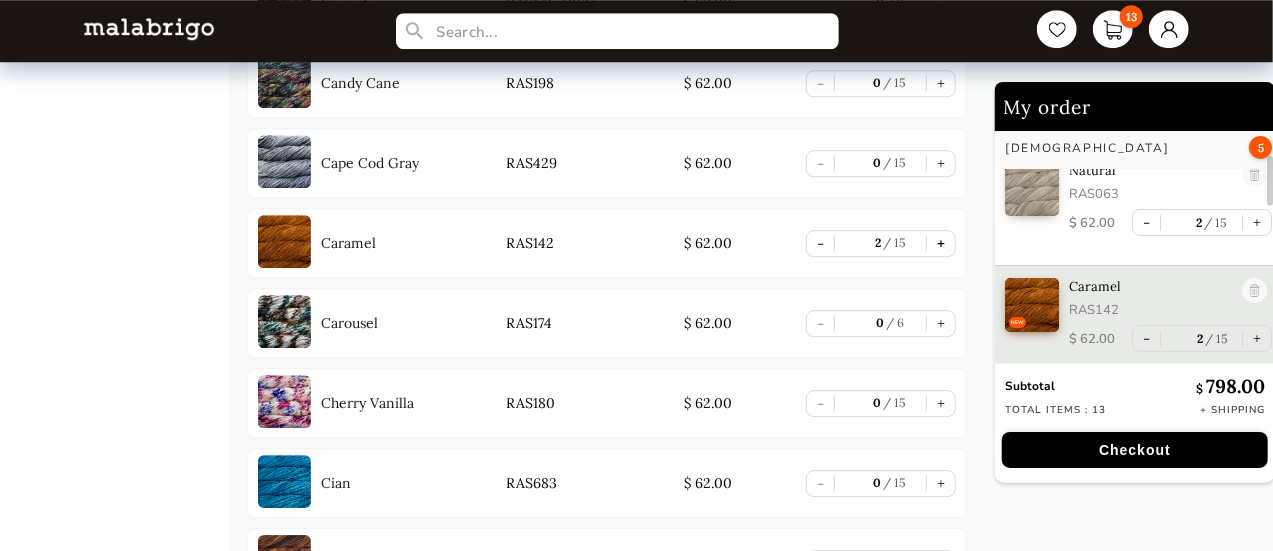 scroll, scrollTop: 152, scrollLeft: 0, axis: vertical 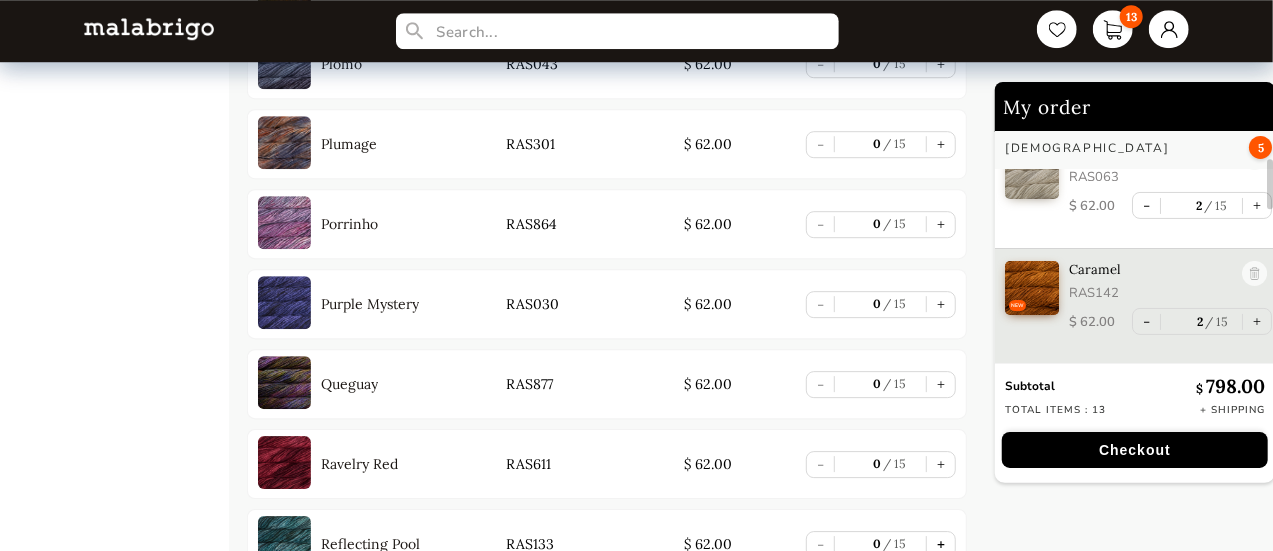 click on "+" at bounding box center [941, 544] 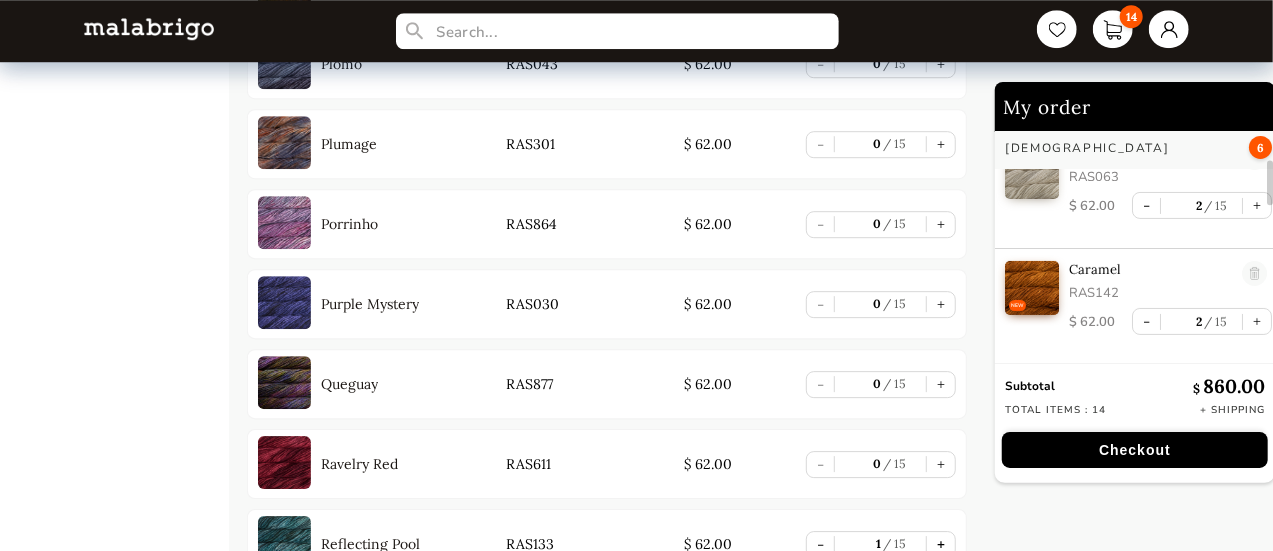 scroll, scrollTop: 251, scrollLeft: 0, axis: vertical 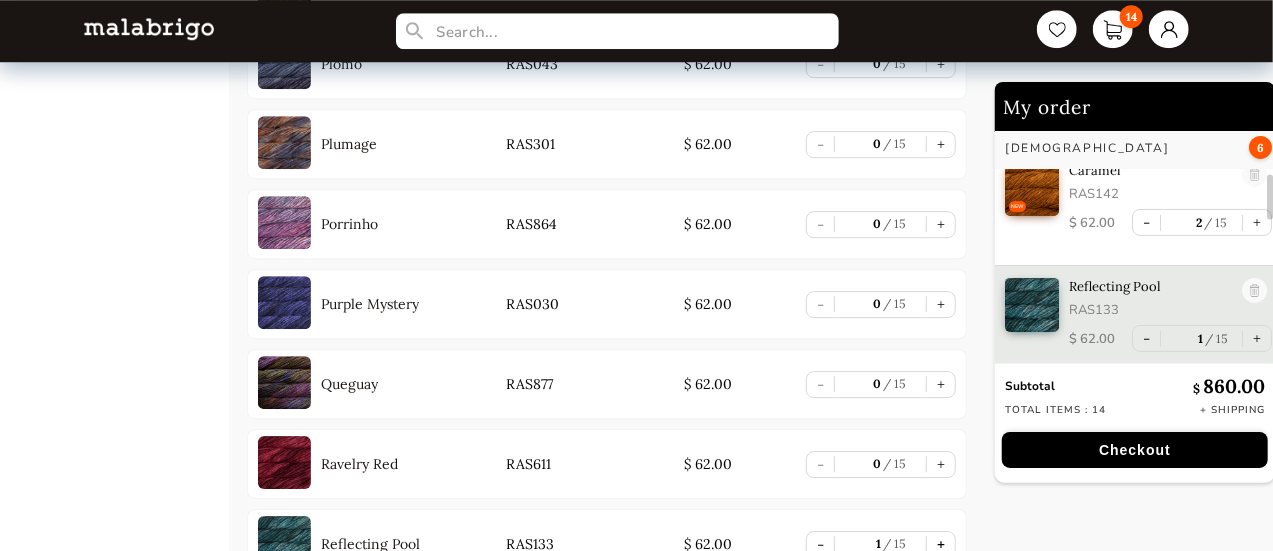 click on "+" at bounding box center (941, 544) 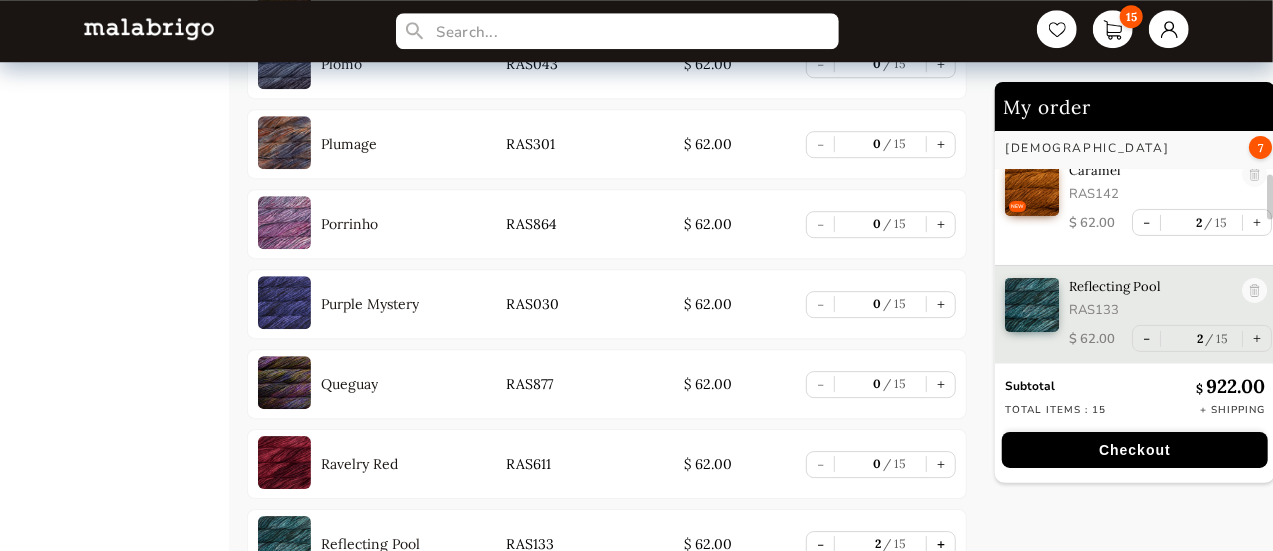 scroll, scrollTop: 268, scrollLeft: 0, axis: vertical 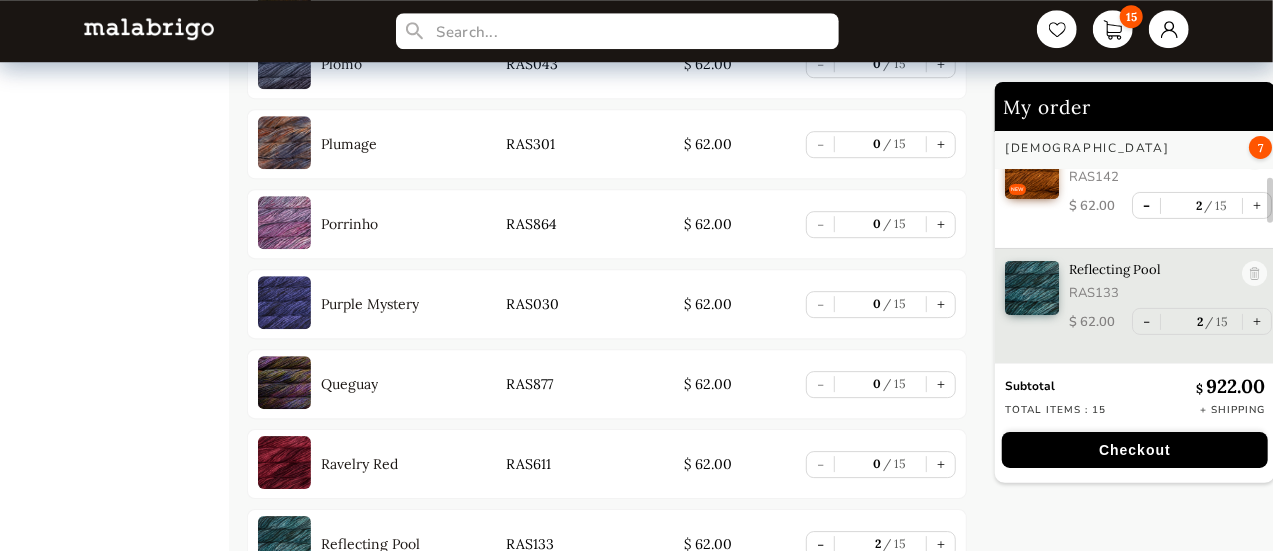 click on "-" at bounding box center (1146, 205) 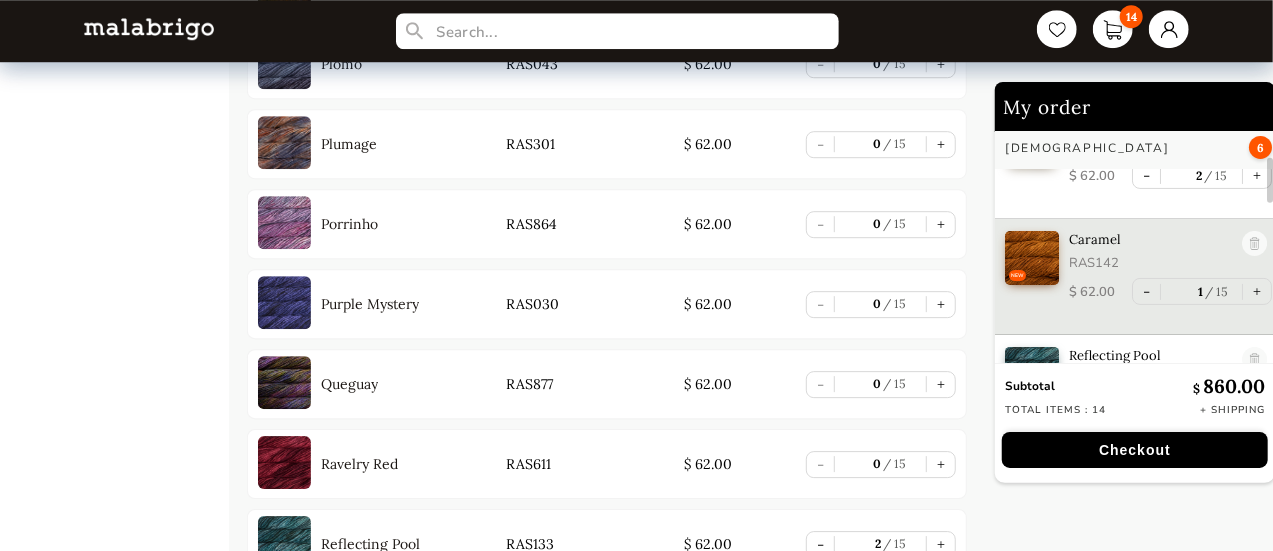 scroll, scrollTop: 160, scrollLeft: 0, axis: vertical 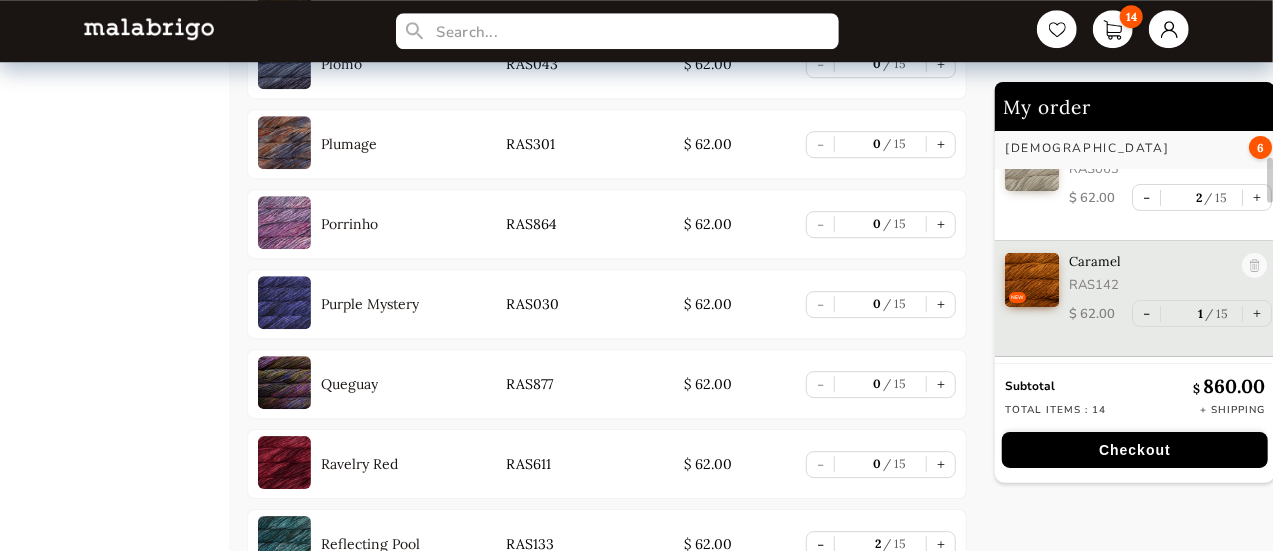 drag, startPoint x: 1270, startPoint y: 183, endPoint x: 1270, endPoint y: 163, distance: 20 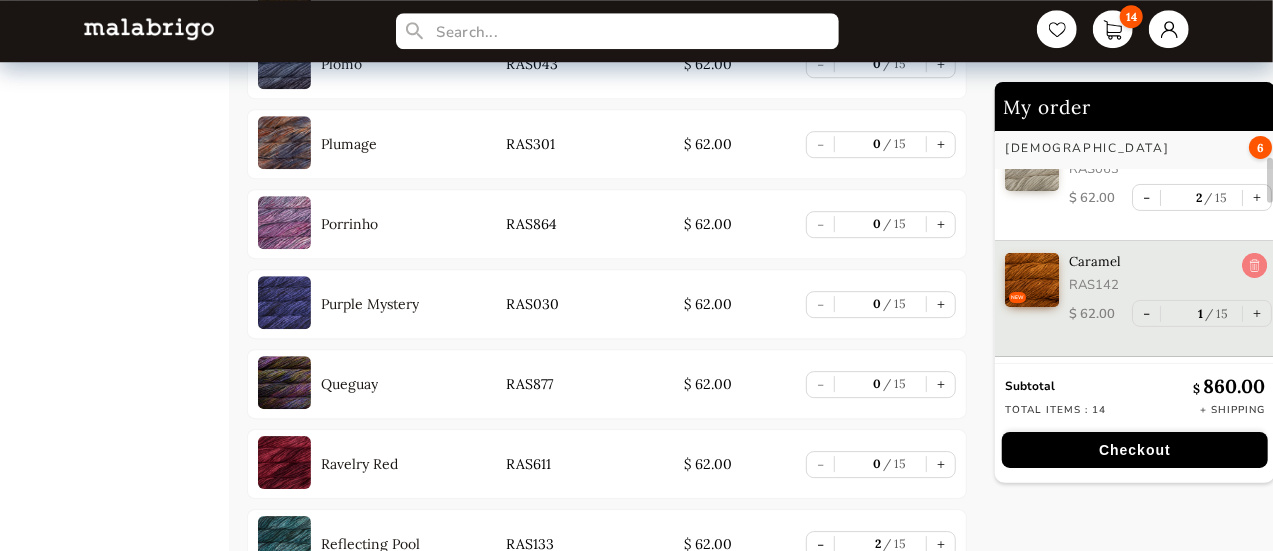 click at bounding box center [1254, 266] 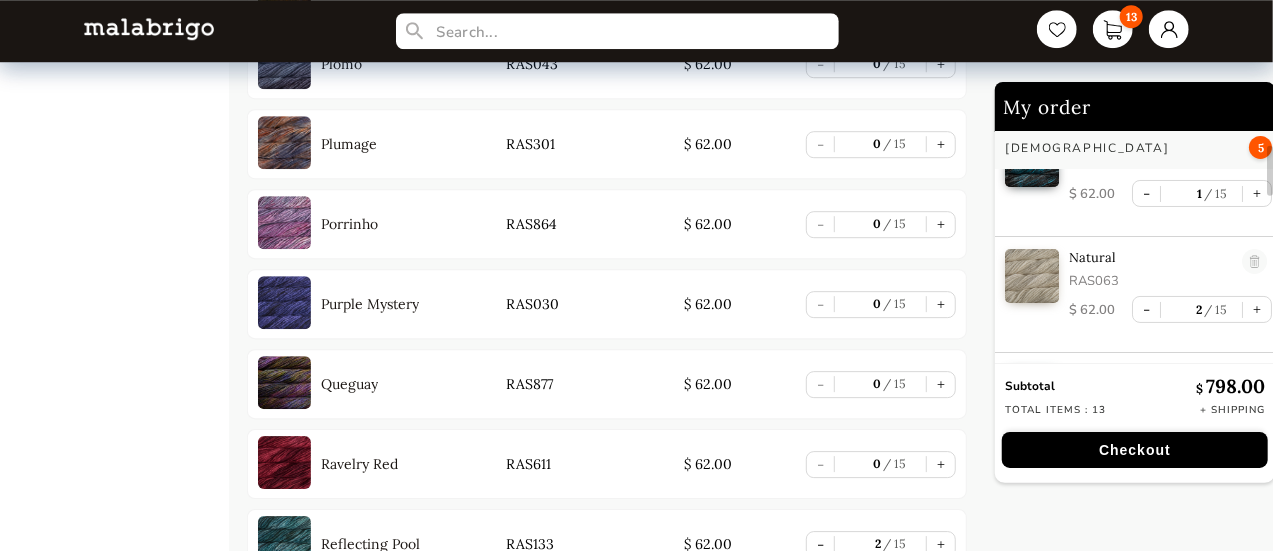 scroll, scrollTop: 38, scrollLeft: 0, axis: vertical 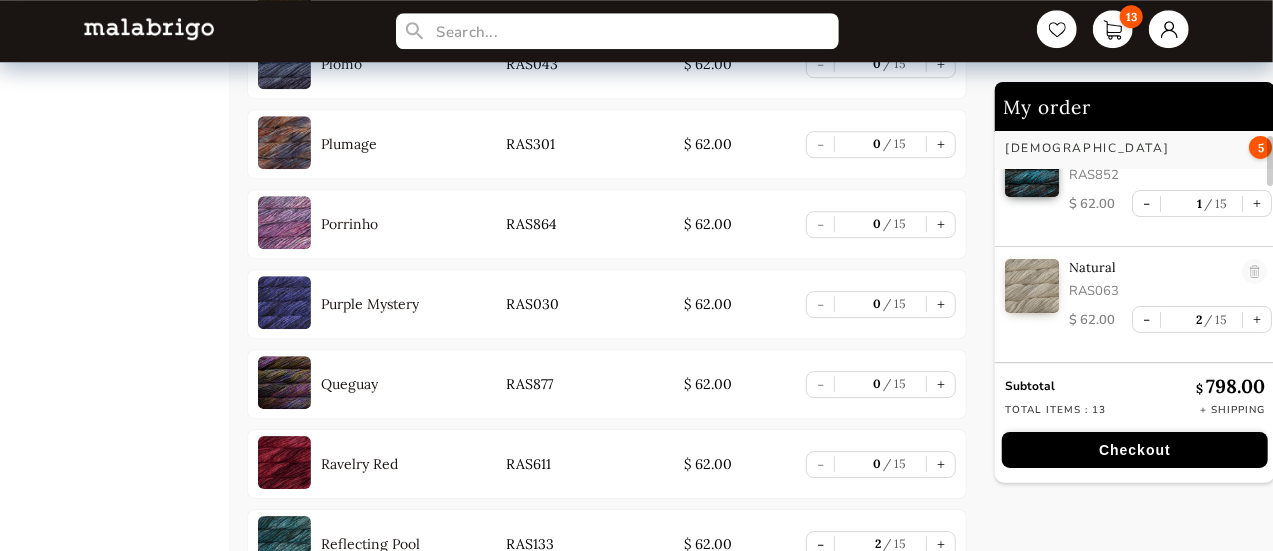 drag, startPoint x: 1272, startPoint y: 184, endPoint x: 1272, endPoint y: 159, distance: 25 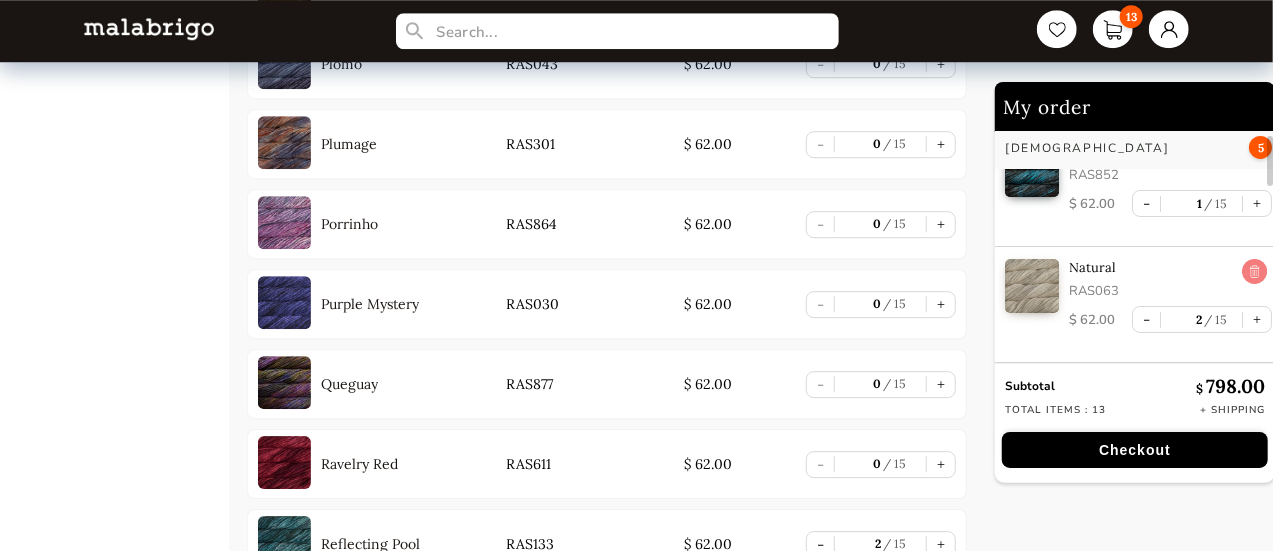click at bounding box center [1254, 272] 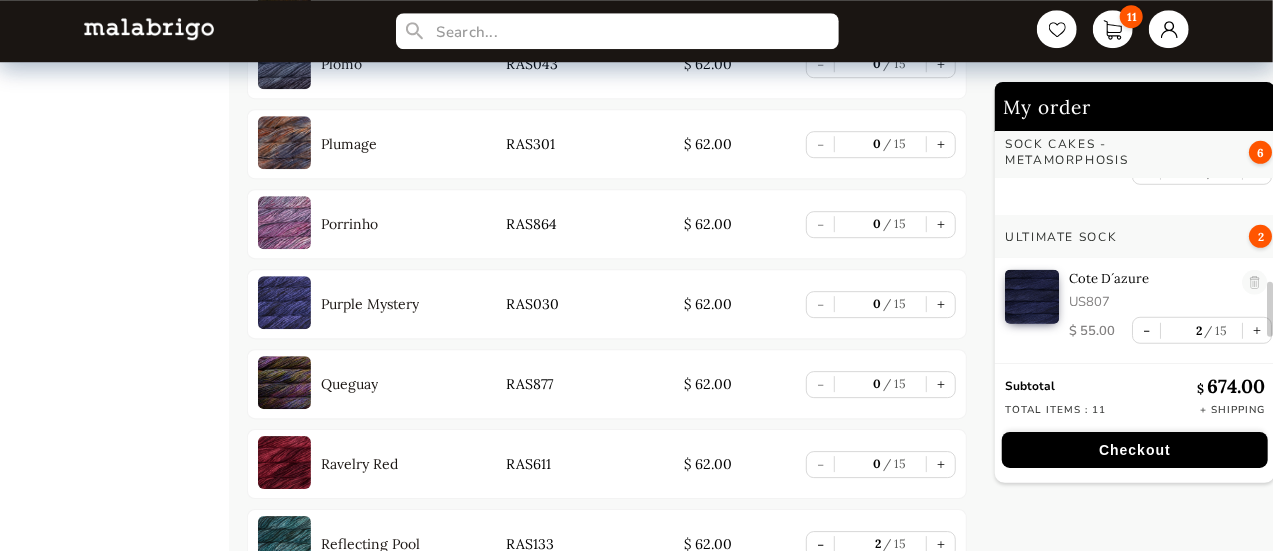 scroll, scrollTop: 755, scrollLeft: 0, axis: vertical 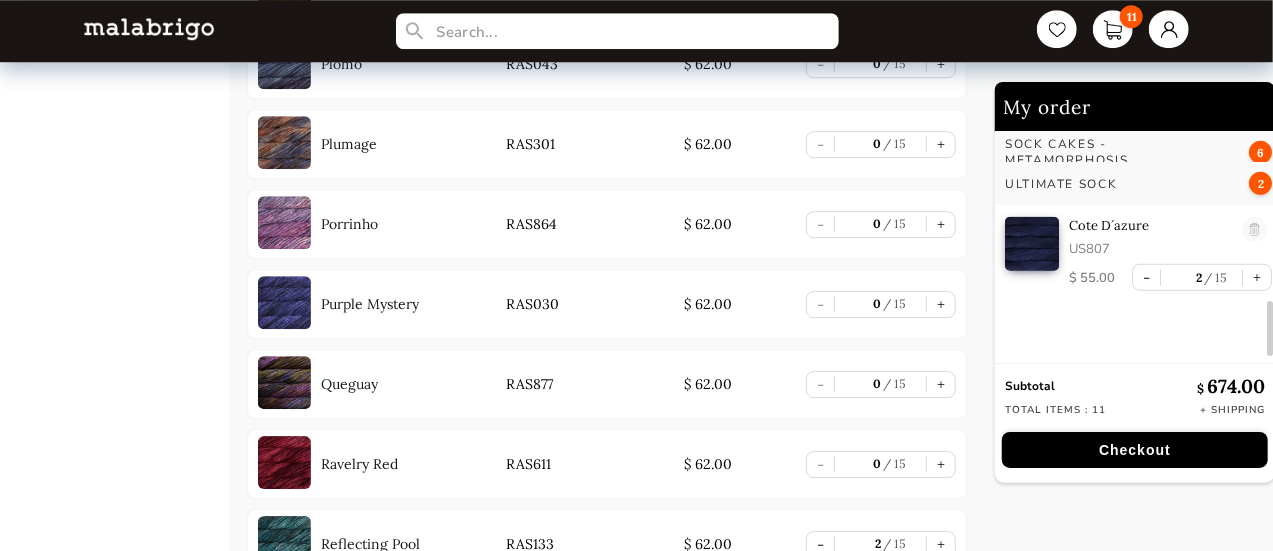 drag, startPoint x: 1271, startPoint y: 169, endPoint x: 1258, endPoint y: 363, distance: 194.43507 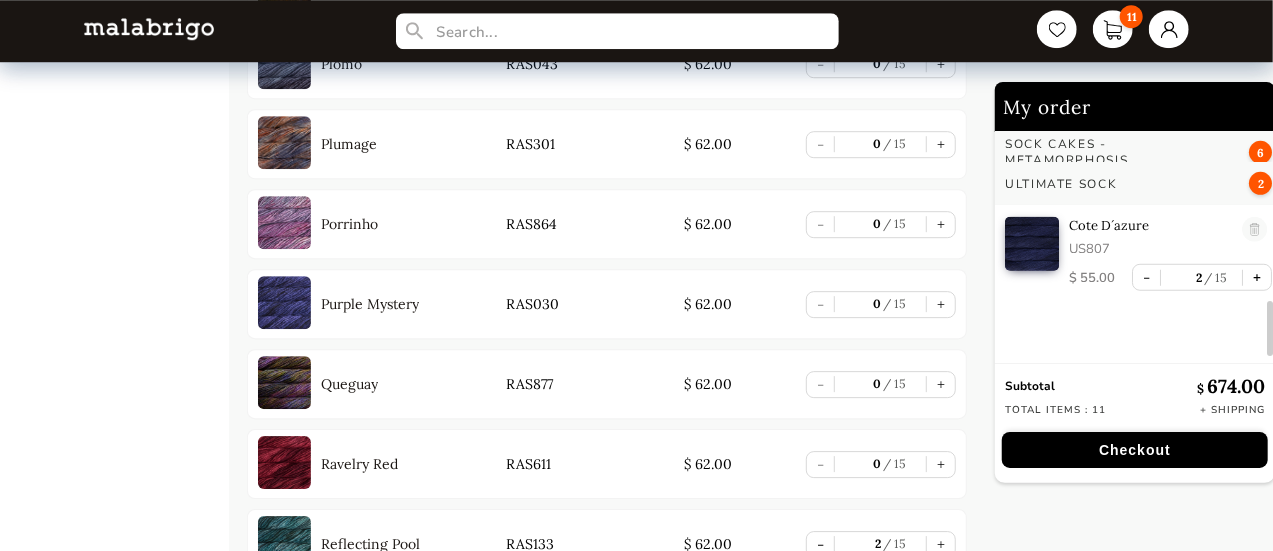 click on "+" at bounding box center (1257, 277) 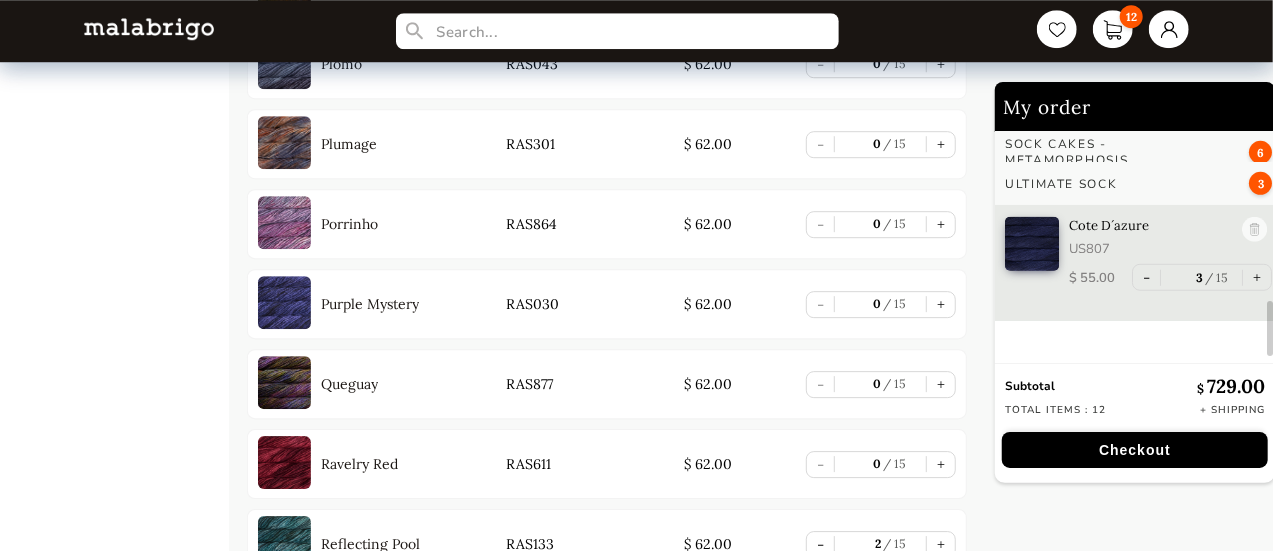 scroll, scrollTop: 7218, scrollLeft: 0, axis: vertical 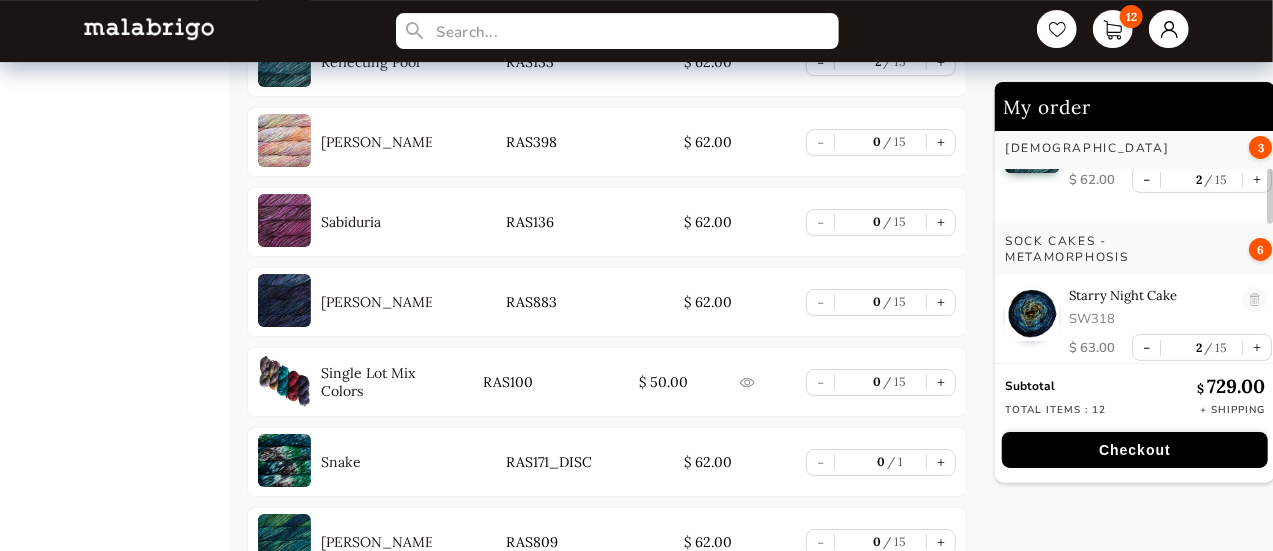 click at bounding box center [1270, 241] 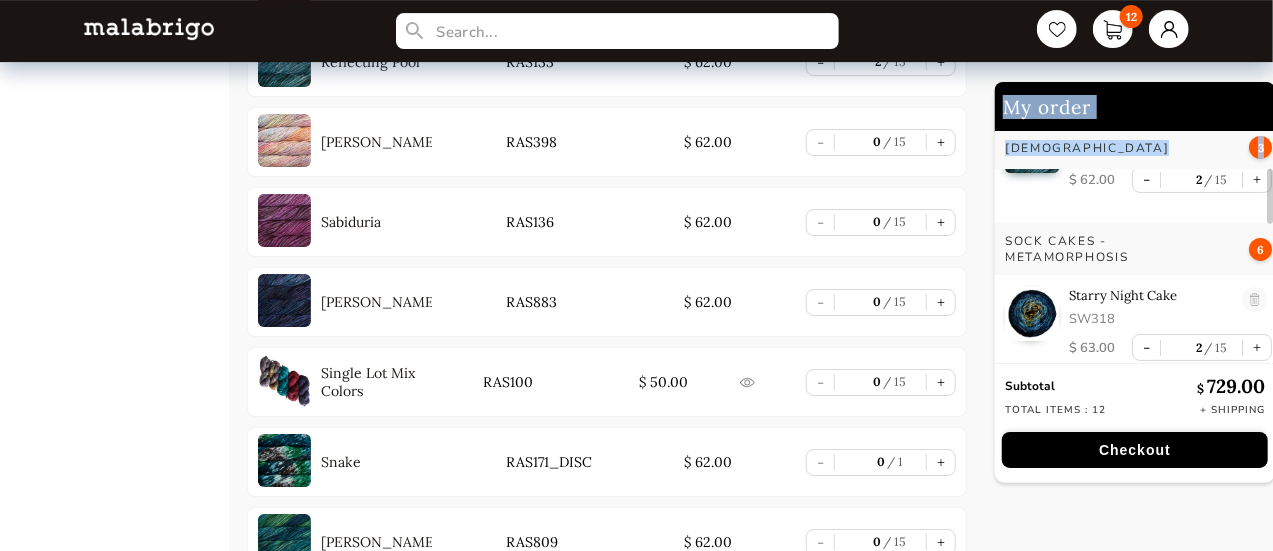 drag, startPoint x: 1266, startPoint y: 153, endPoint x: 1272, endPoint y: 137, distance: 17.088007 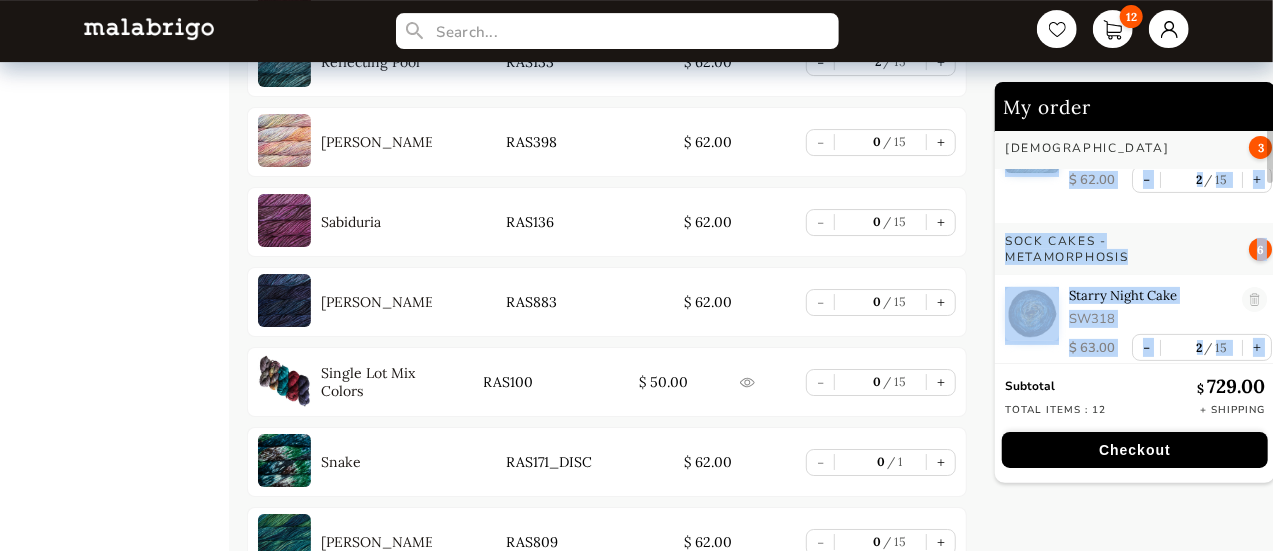 scroll, scrollTop: 0, scrollLeft: 0, axis: both 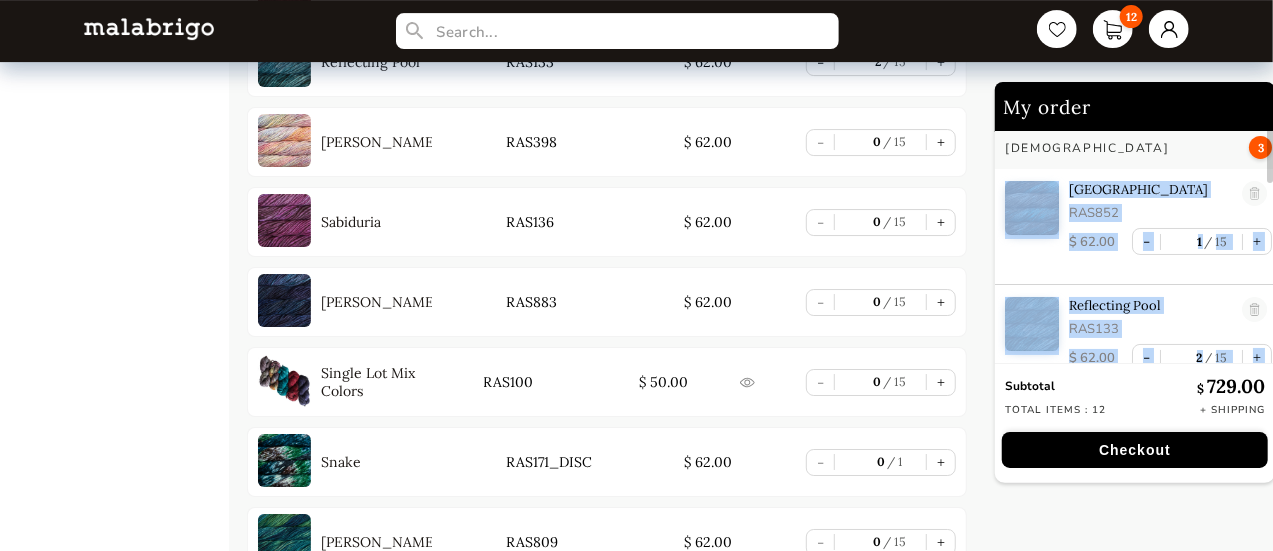 click at bounding box center [1270, 241] 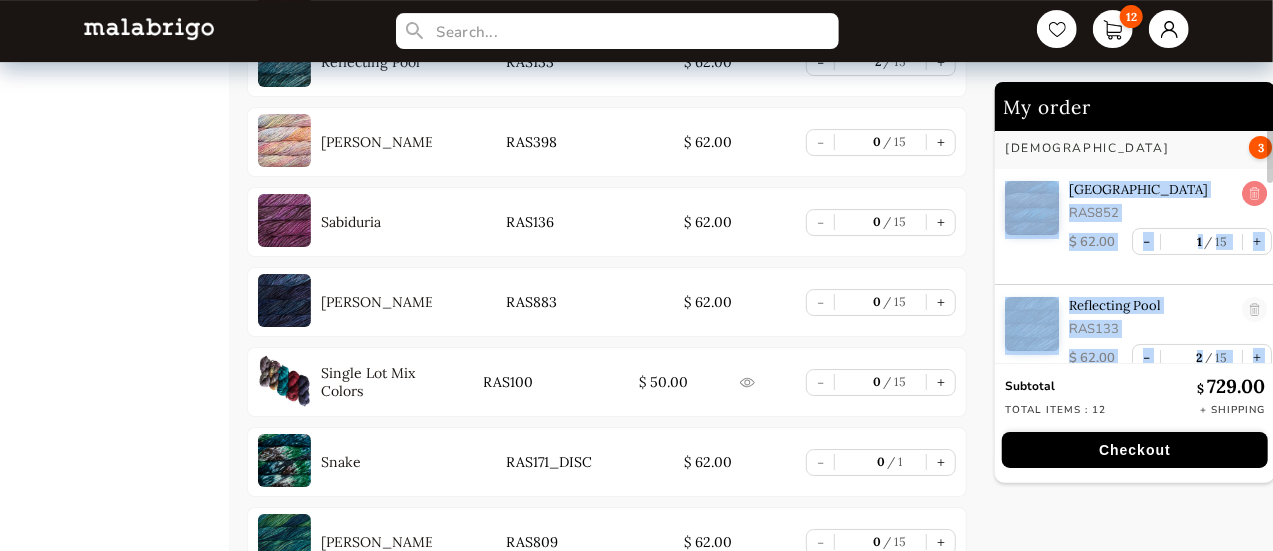 click at bounding box center [1254, 194] 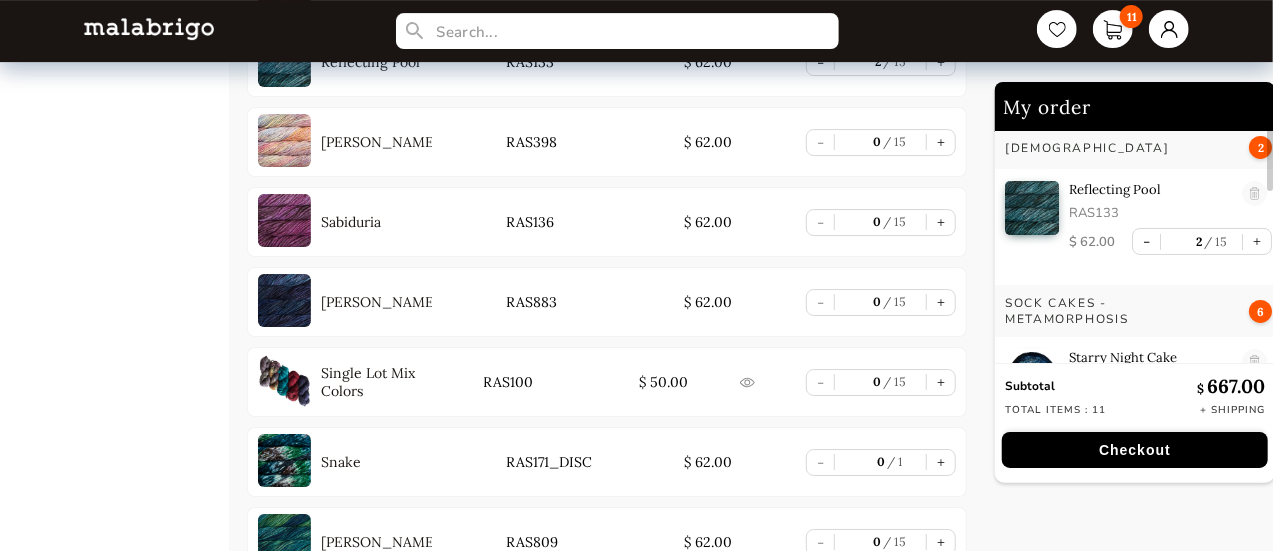 scroll, scrollTop: 0, scrollLeft: 0, axis: both 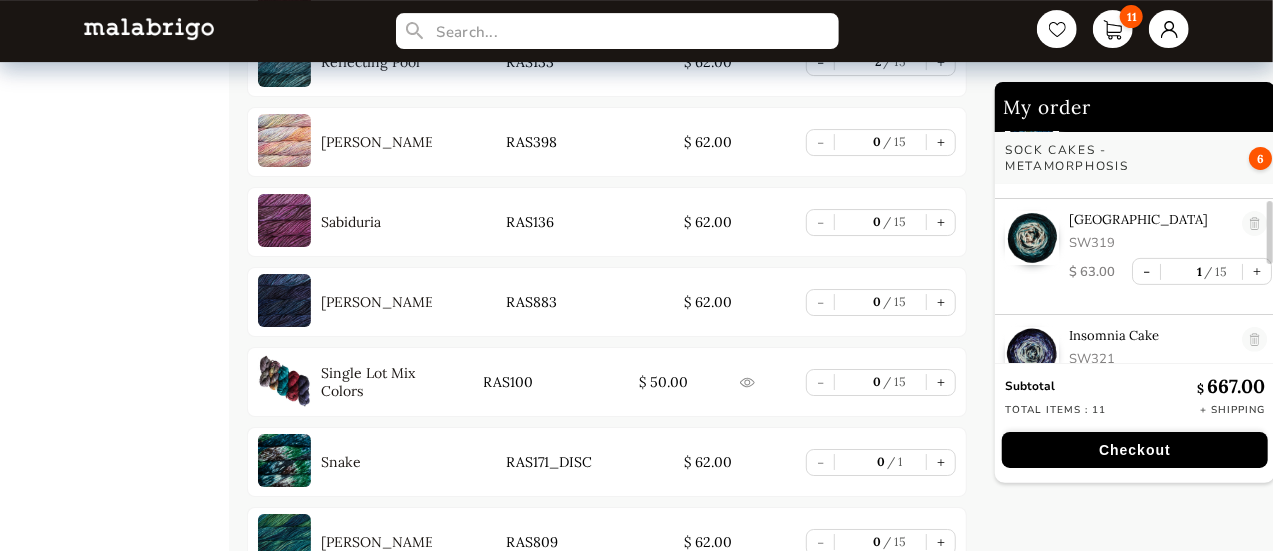 click at bounding box center [1270, 247] 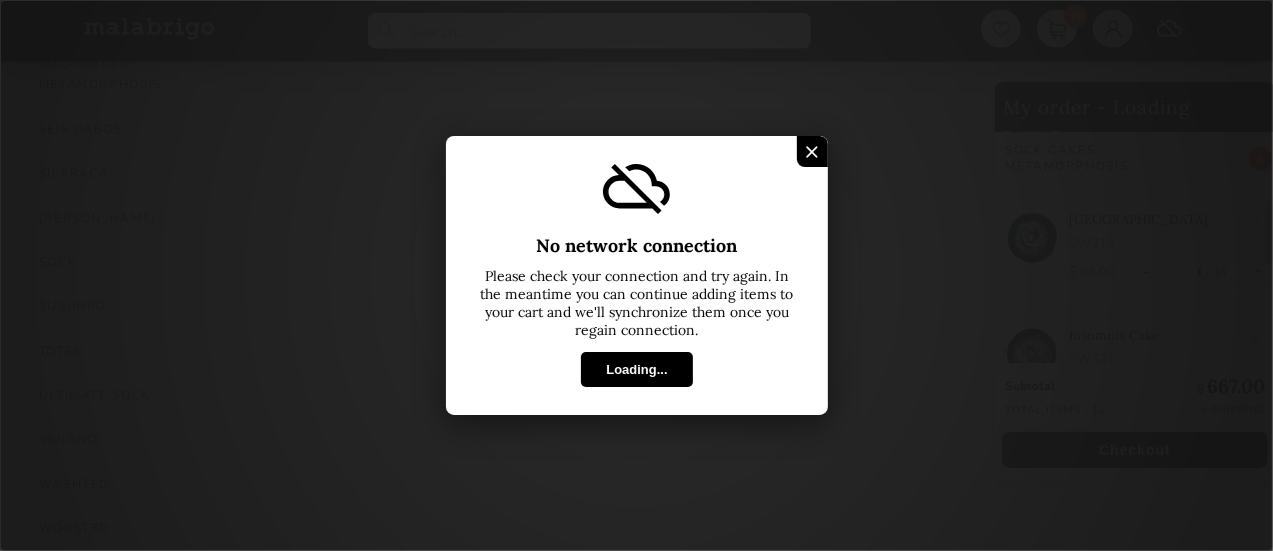 scroll, scrollTop: 1303, scrollLeft: 0, axis: vertical 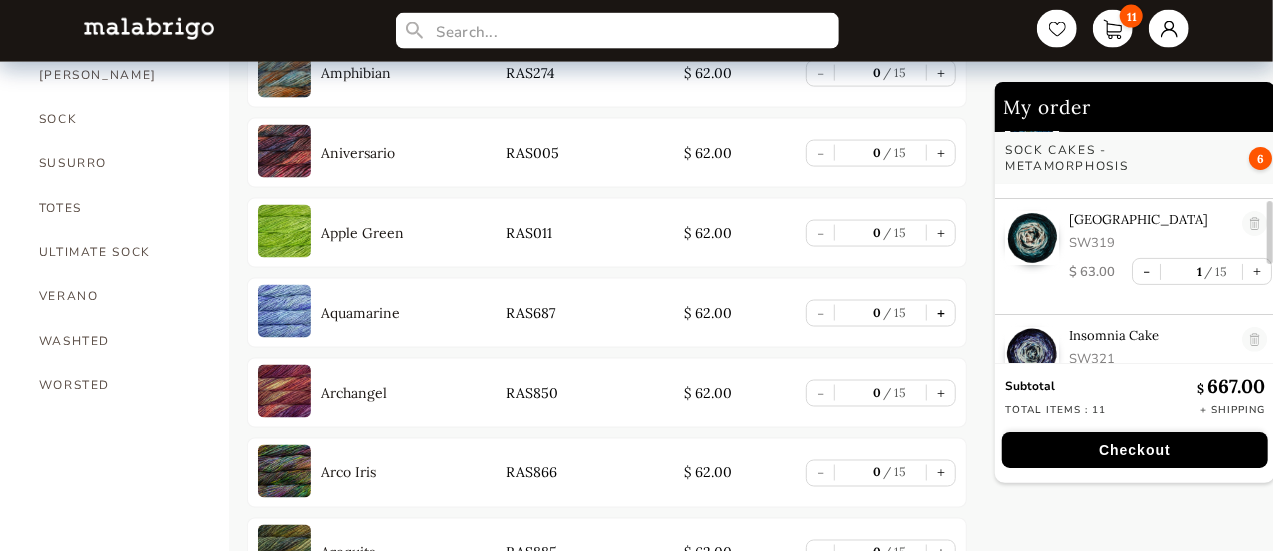 click on "+" at bounding box center [941, 313] 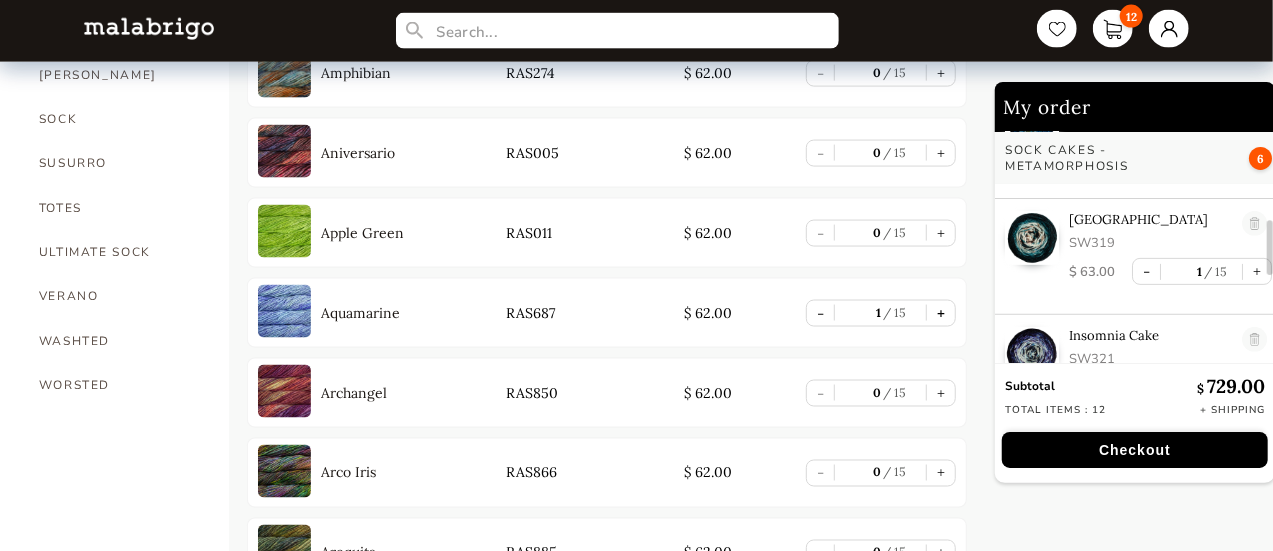 click on "+" at bounding box center (941, 313) 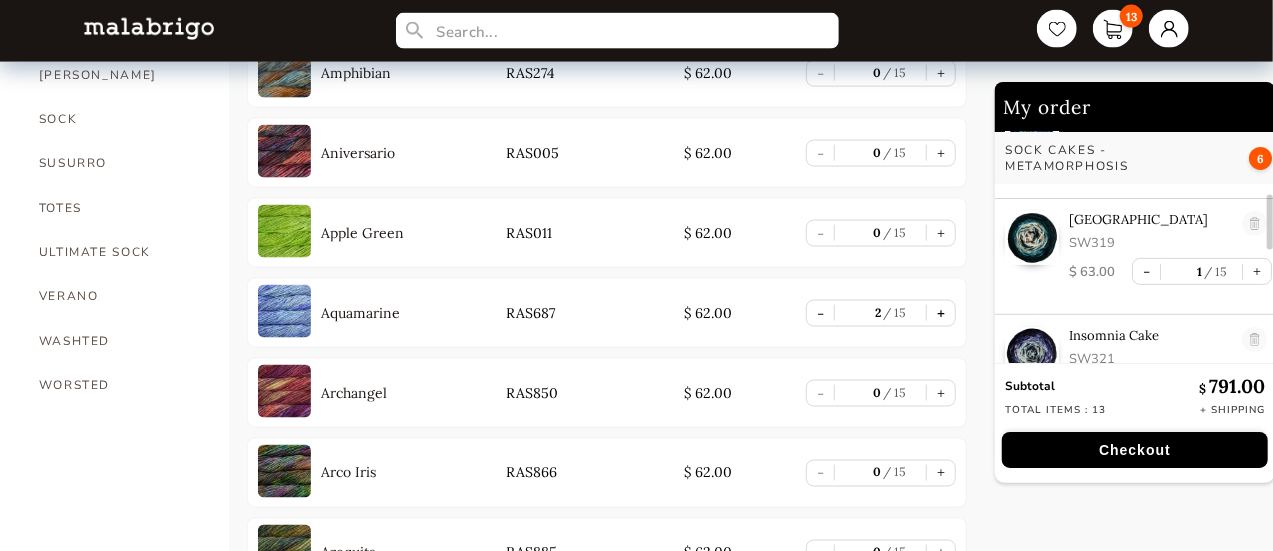 scroll, scrollTop: 262, scrollLeft: 0, axis: vertical 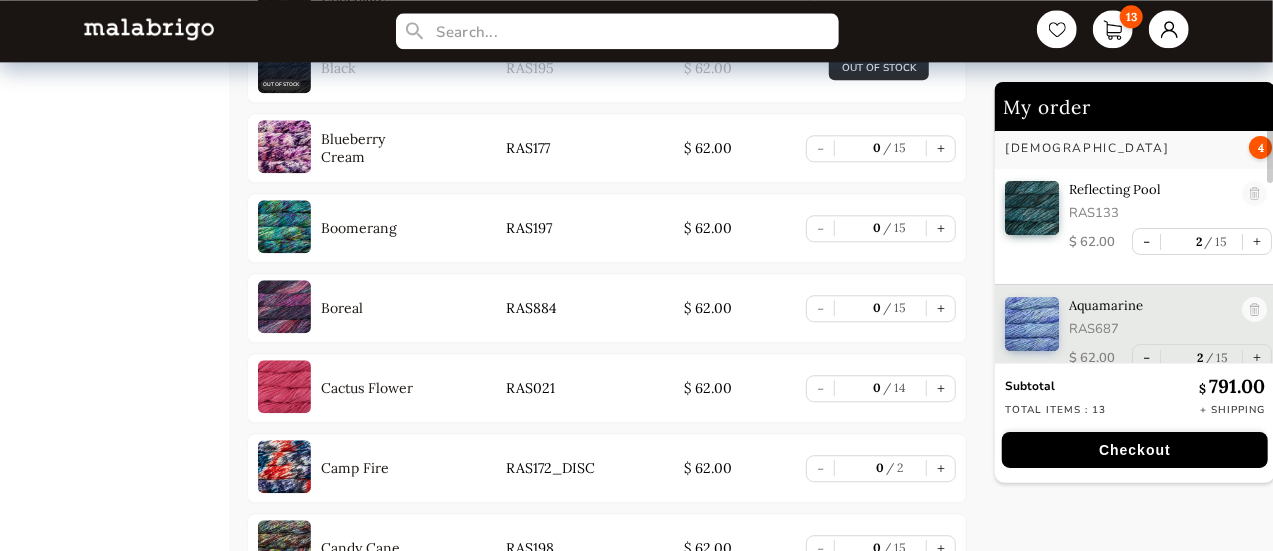 drag, startPoint x: 1269, startPoint y: 141, endPoint x: 1267, endPoint y: 122, distance: 19.104973 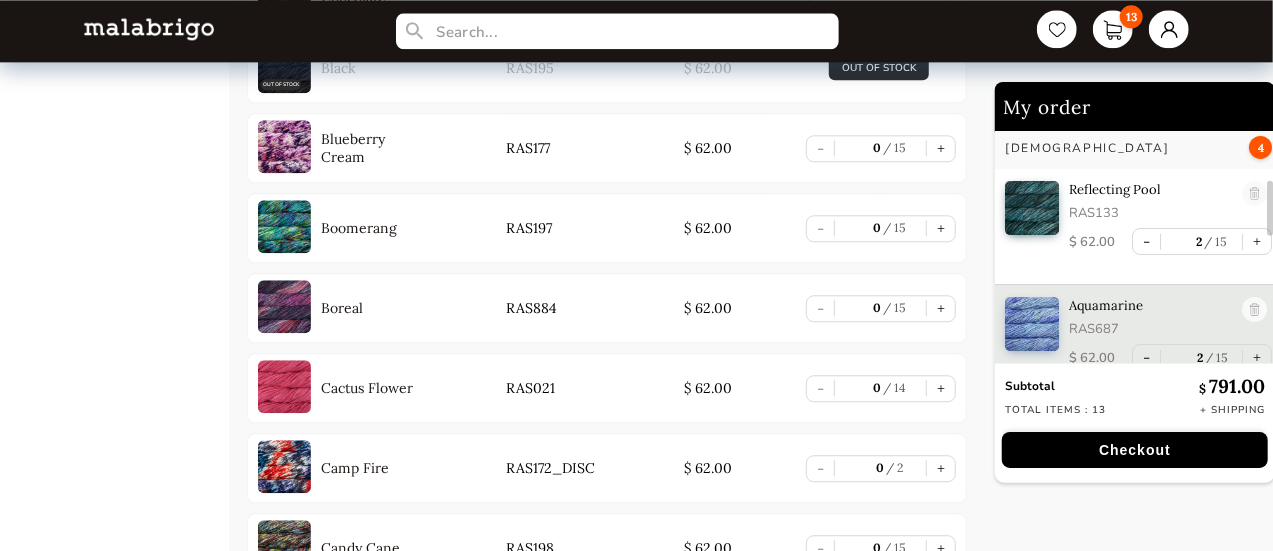 scroll, scrollTop: 230, scrollLeft: 0, axis: vertical 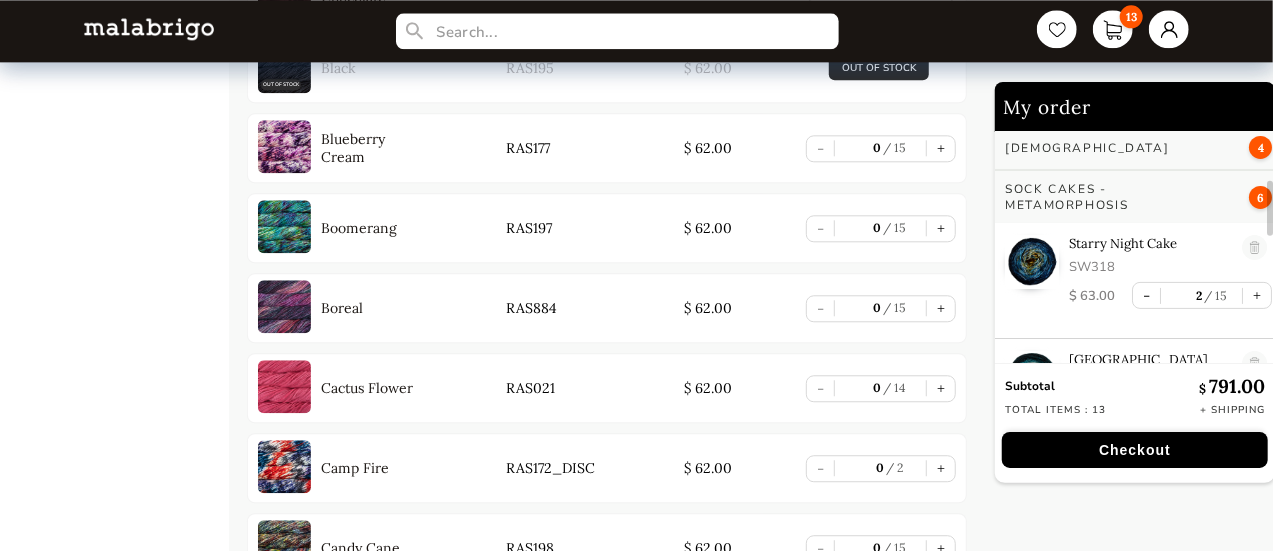 click at bounding box center (1270, 241) 